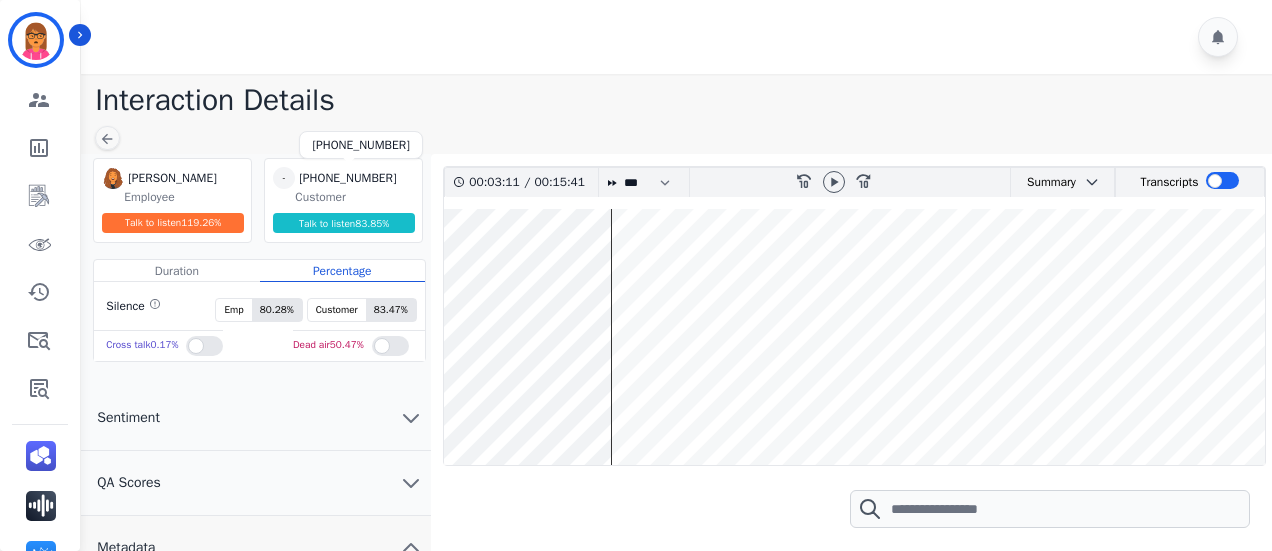 scroll, scrollTop: 100, scrollLeft: 0, axis: vertical 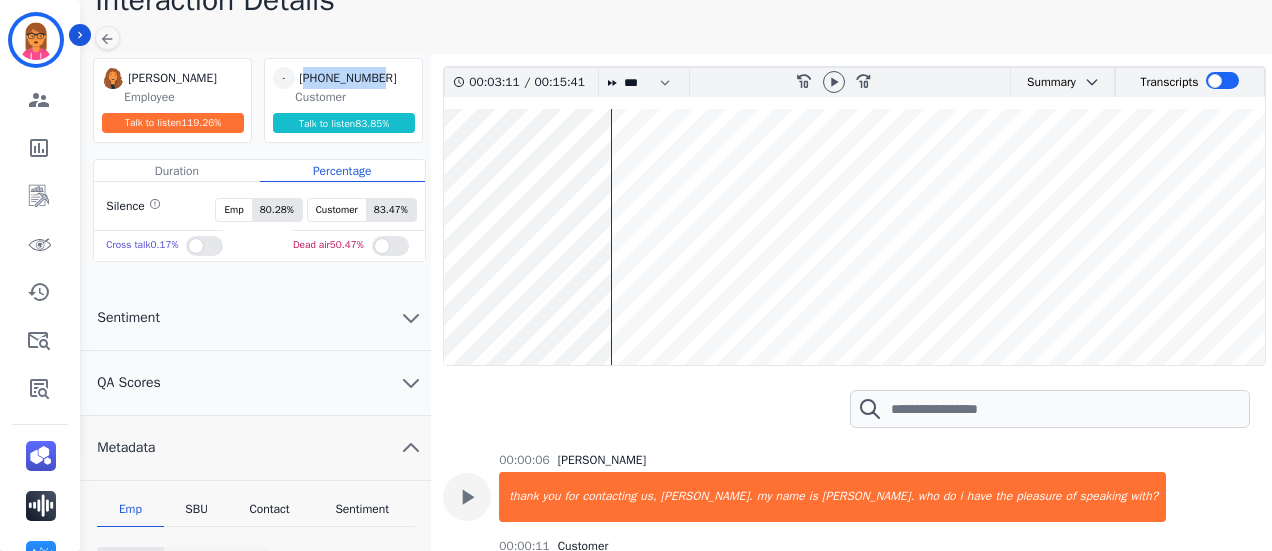 click at bounding box center [854, 237] 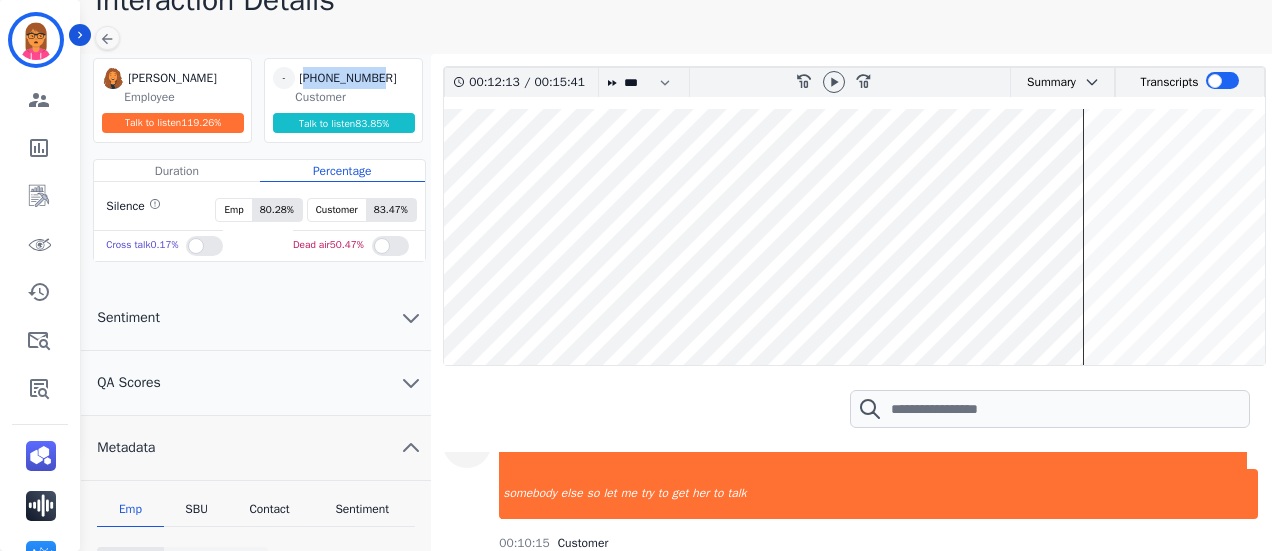 scroll, scrollTop: 14276, scrollLeft: 0, axis: vertical 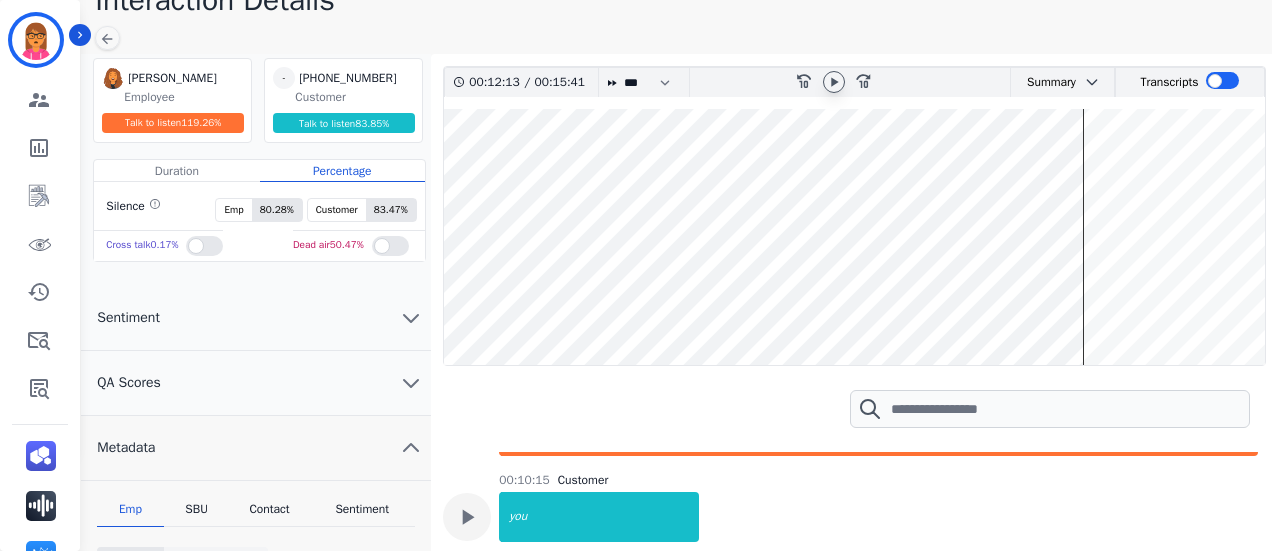 click 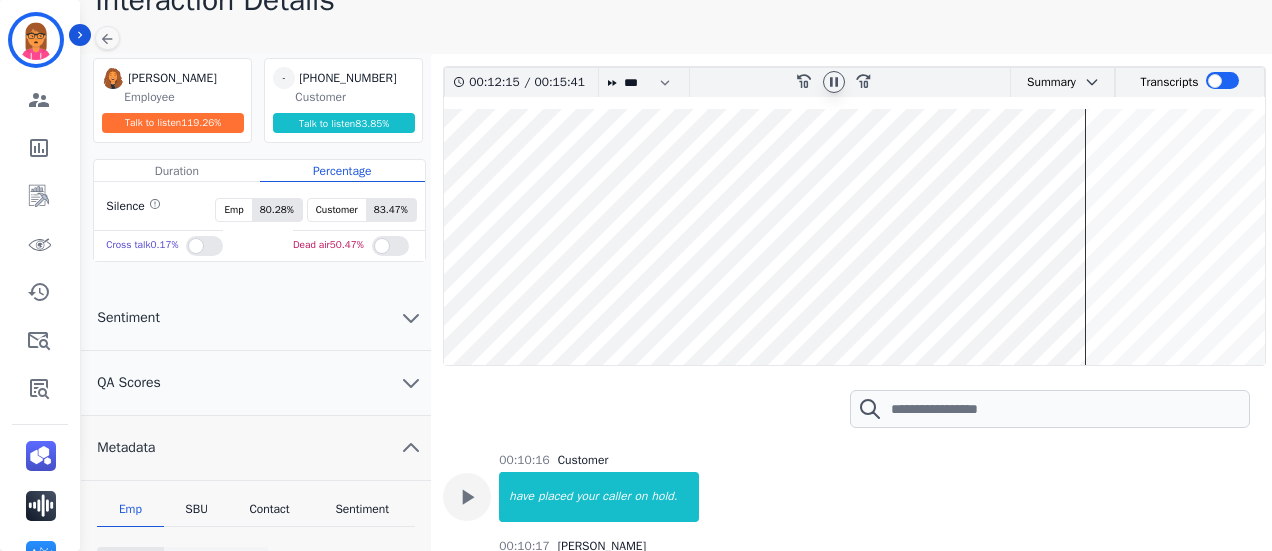 scroll, scrollTop: 14476, scrollLeft: 0, axis: vertical 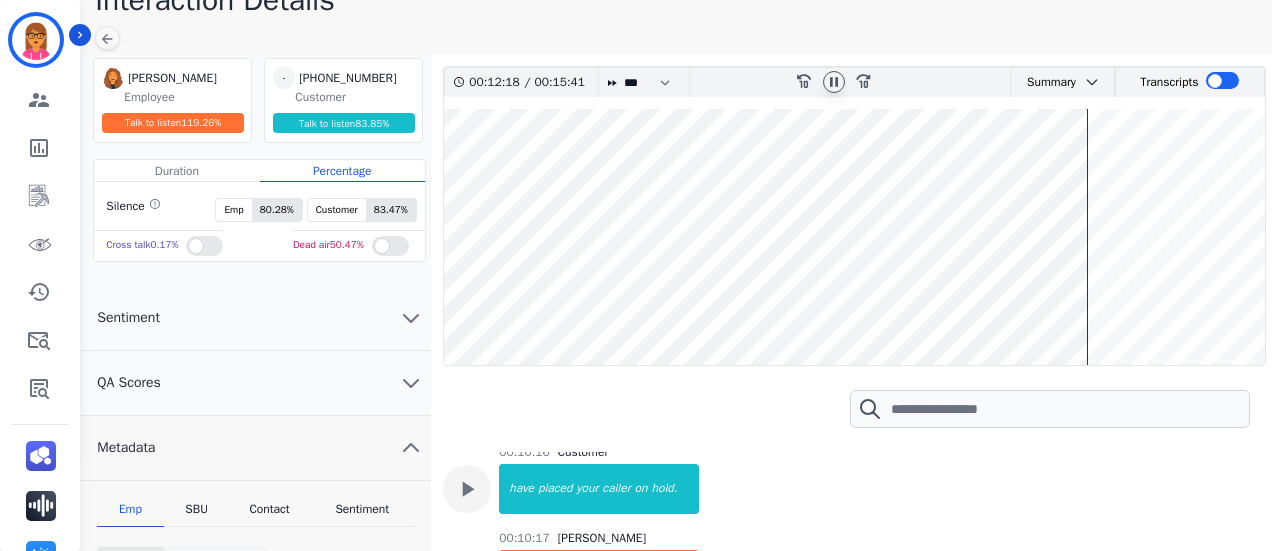 click at bounding box center [854, 237] 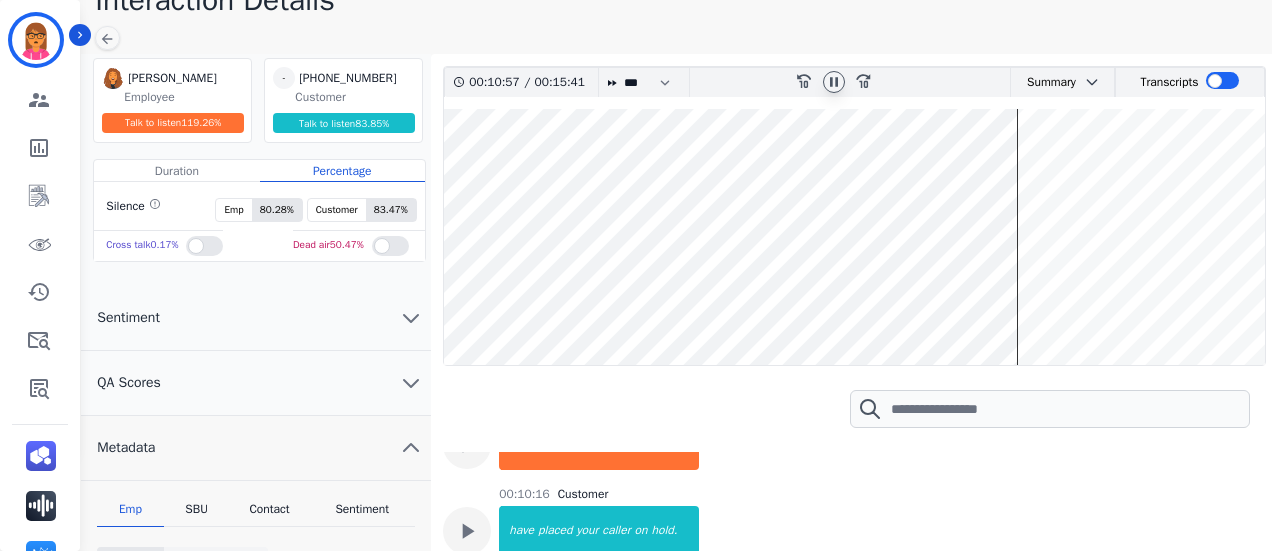scroll, scrollTop: 14276, scrollLeft: 0, axis: vertical 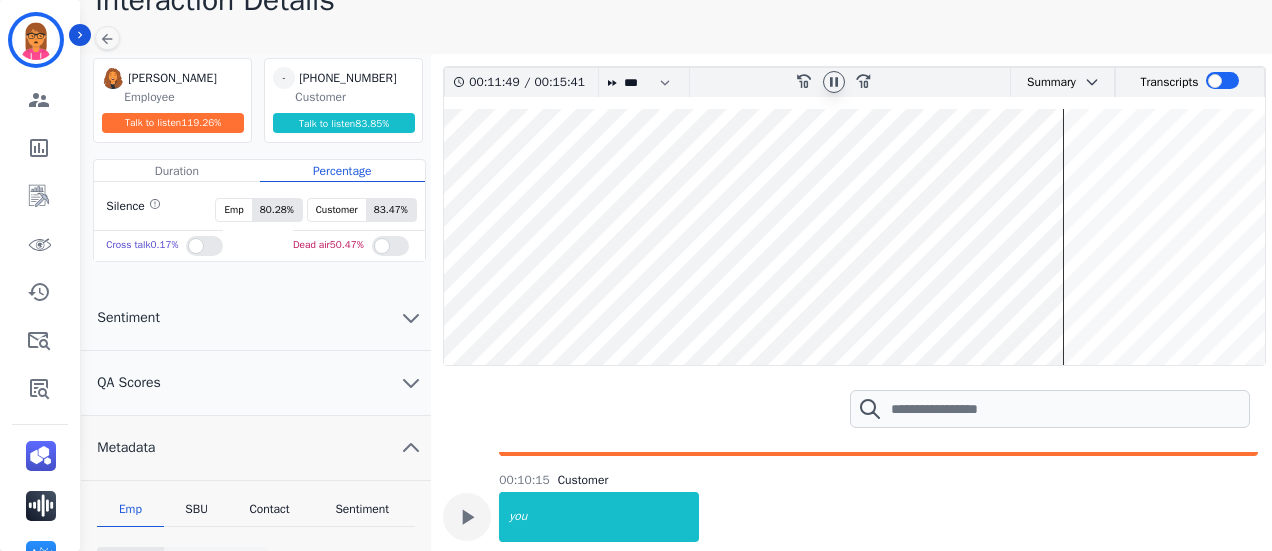 click 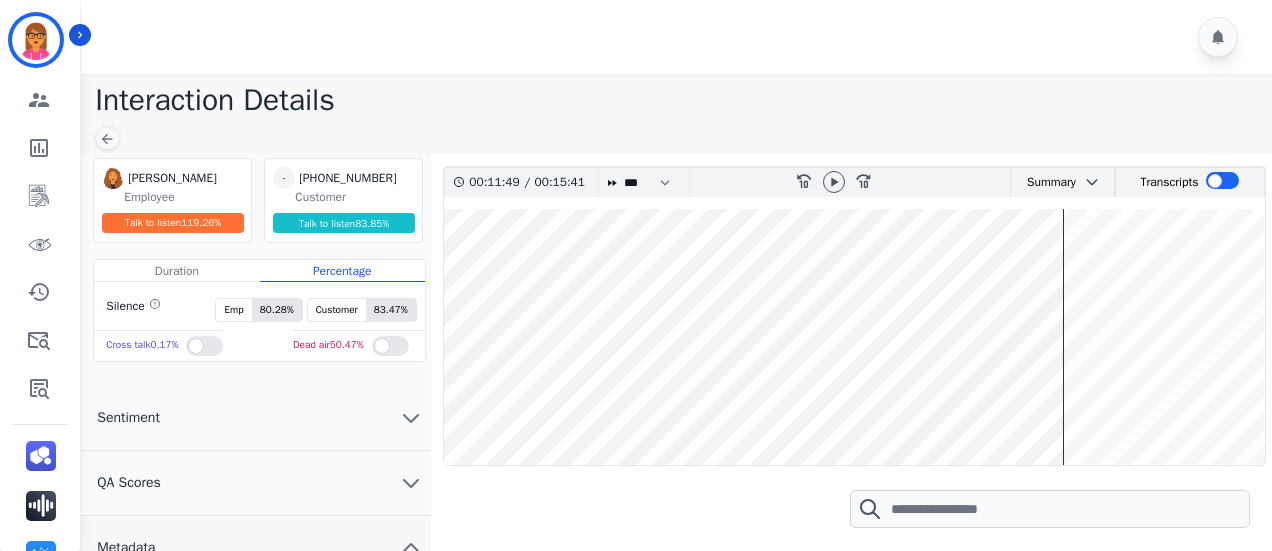 scroll, scrollTop: 100, scrollLeft: 0, axis: vertical 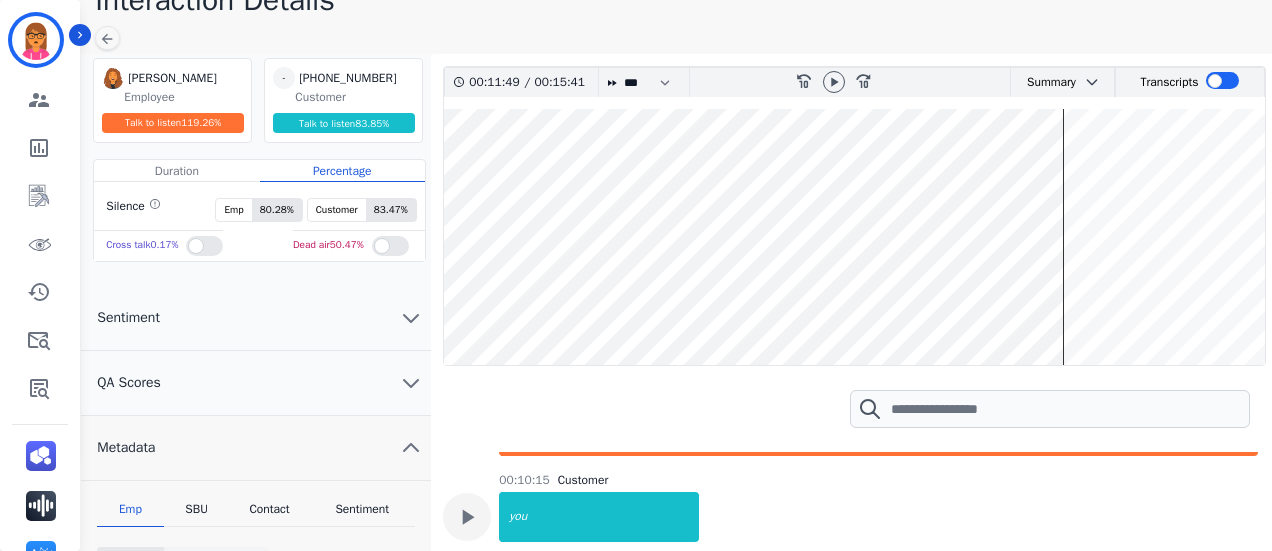 click at bounding box center (854, 237) 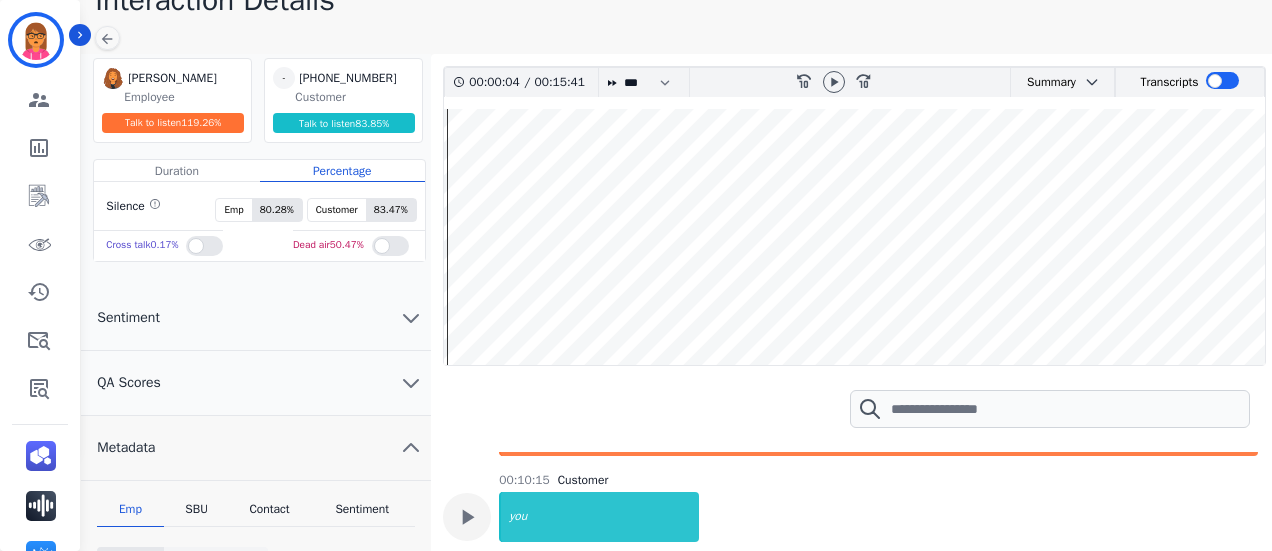 click on "fast-forward-10" at bounding box center (864, 82) 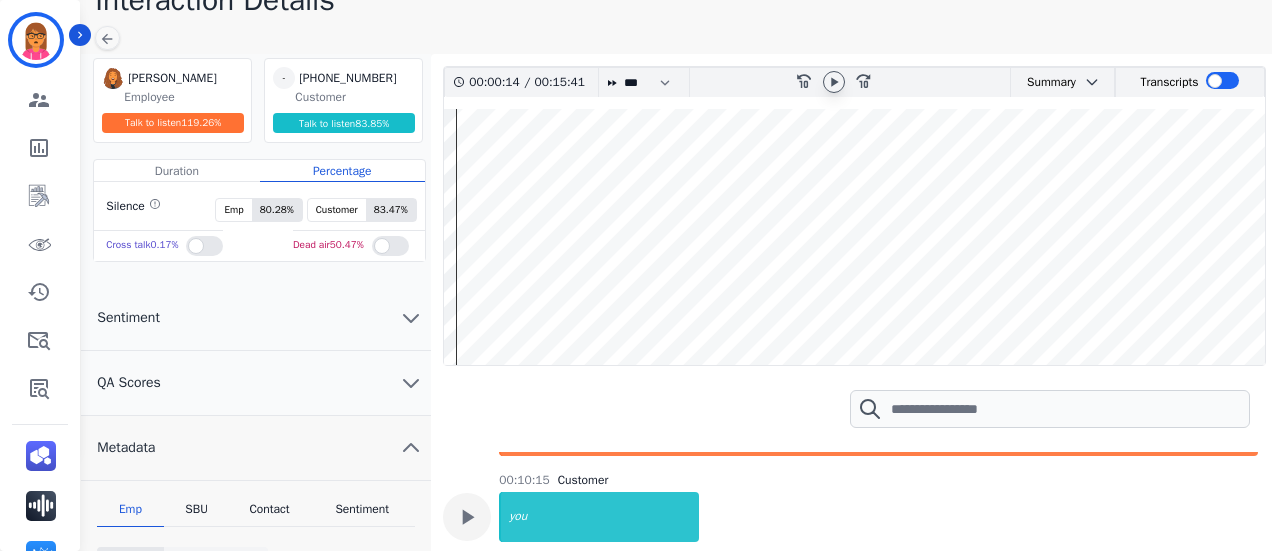 click at bounding box center [834, 82] 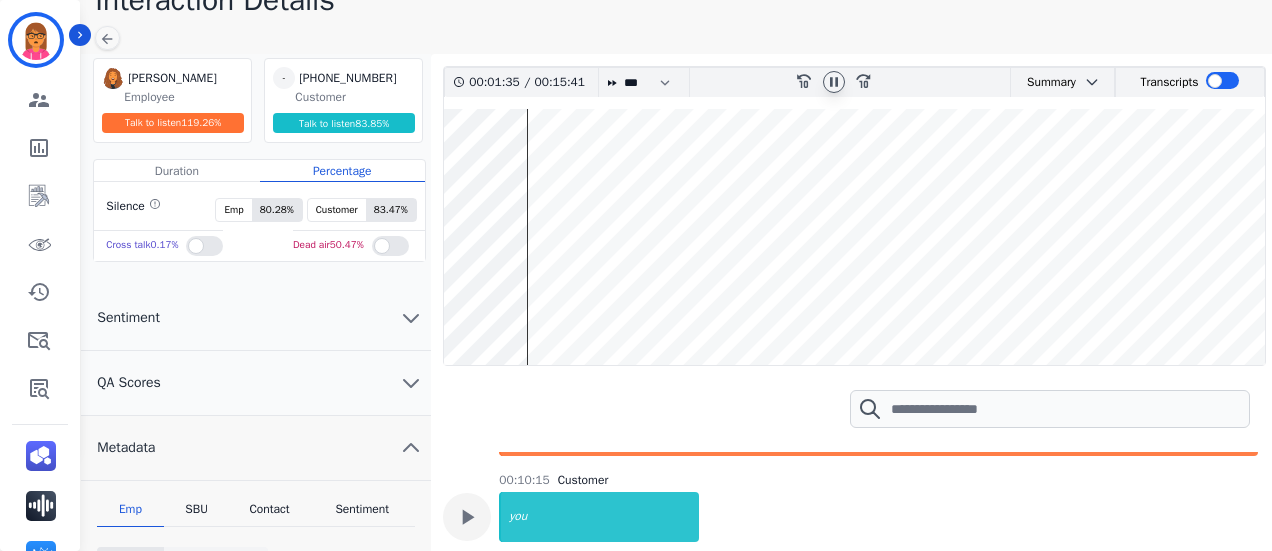click 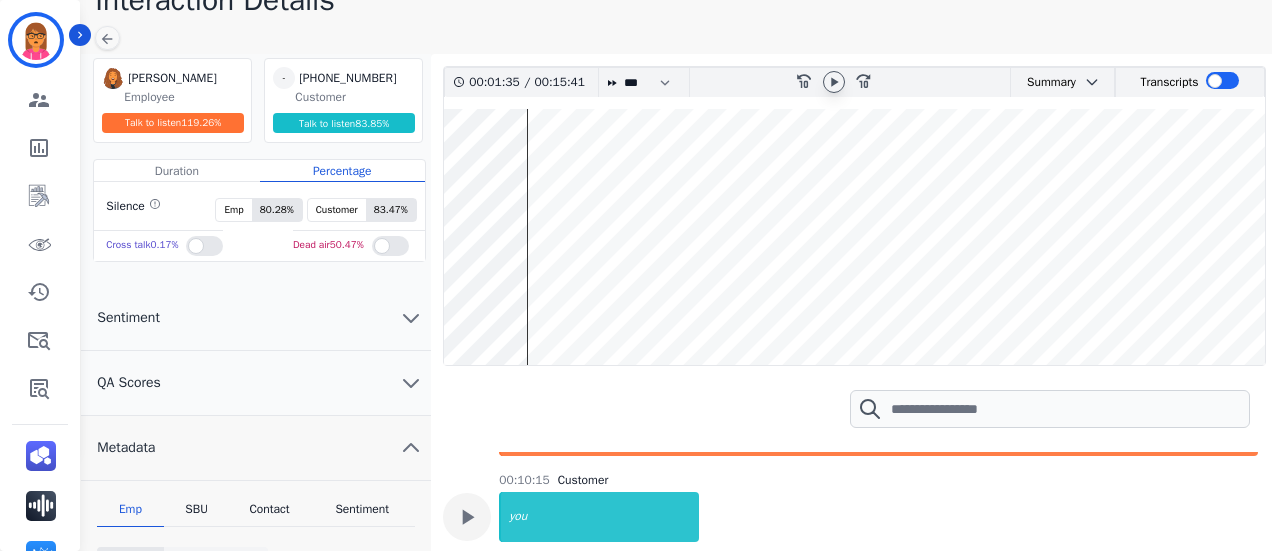 click 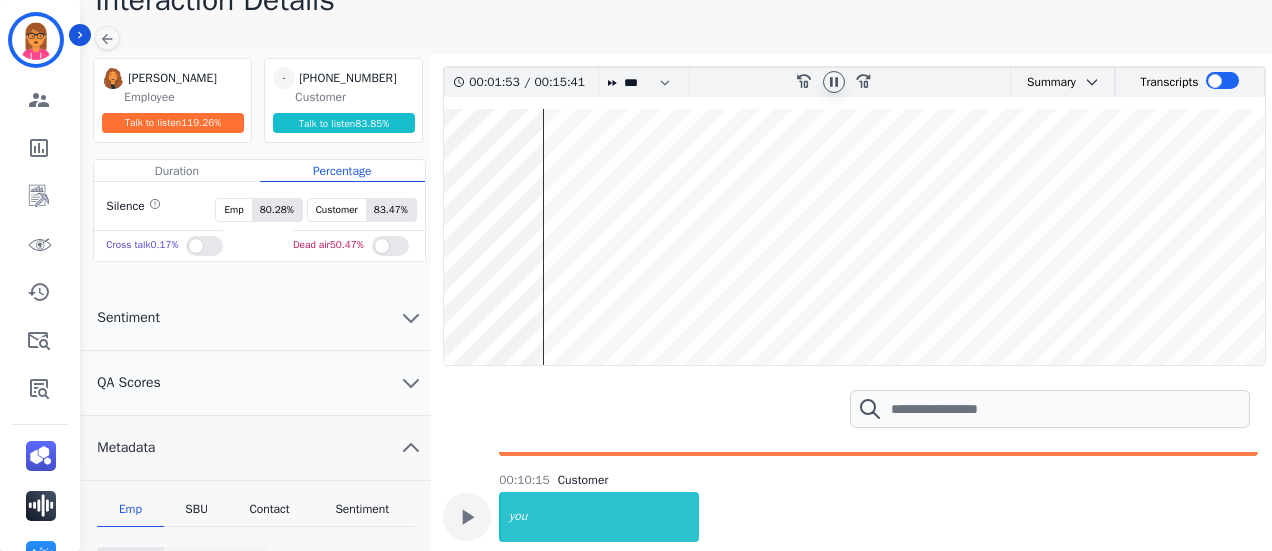 click at bounding box center [854, 237] 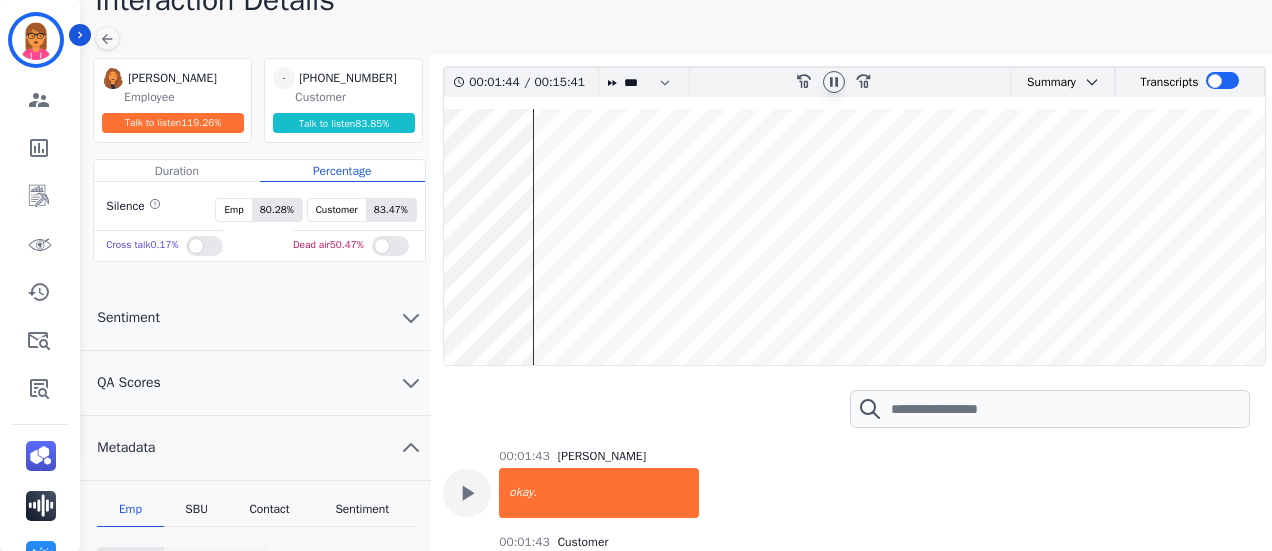 scroll, scrollTop: 1548, scrollLeft: 0, axis: vertical 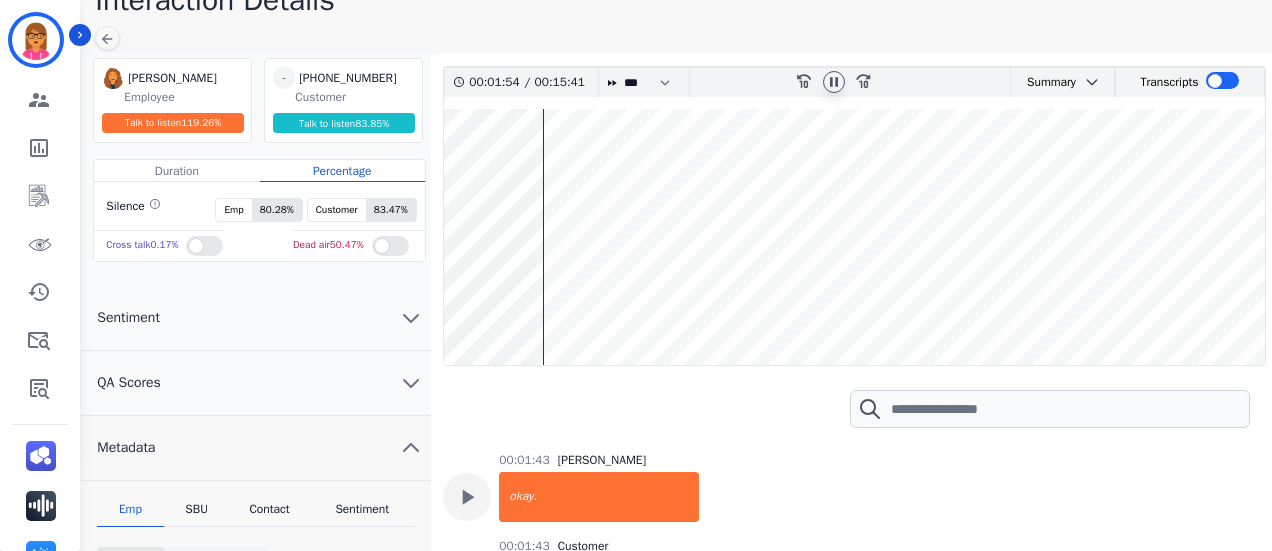 click at bounding box center (854, 237) 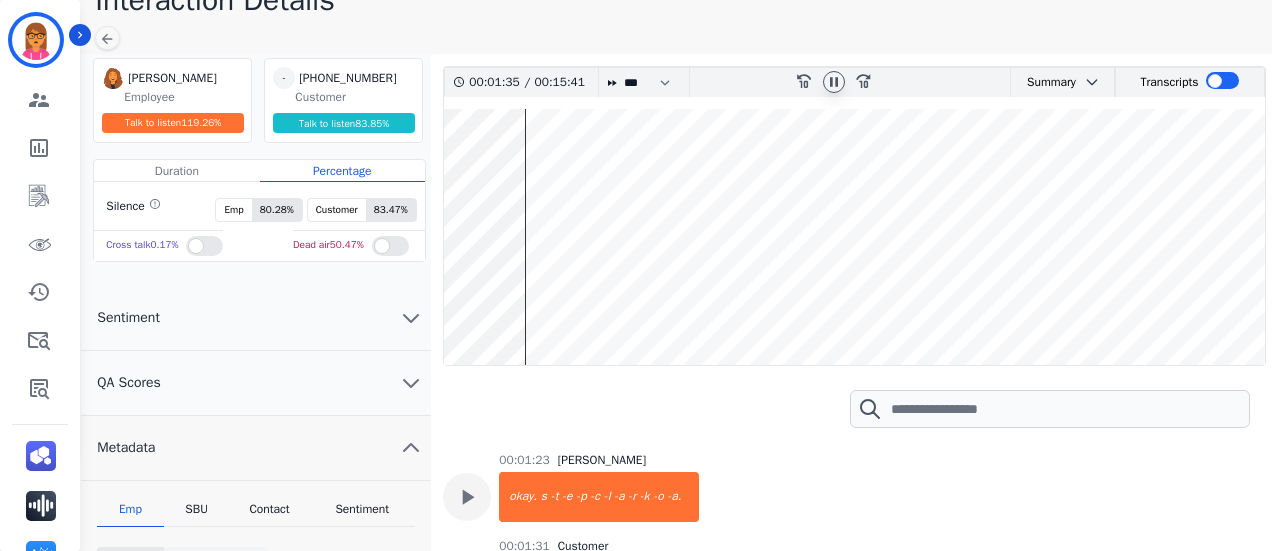 click at bounding box center [854, 237] 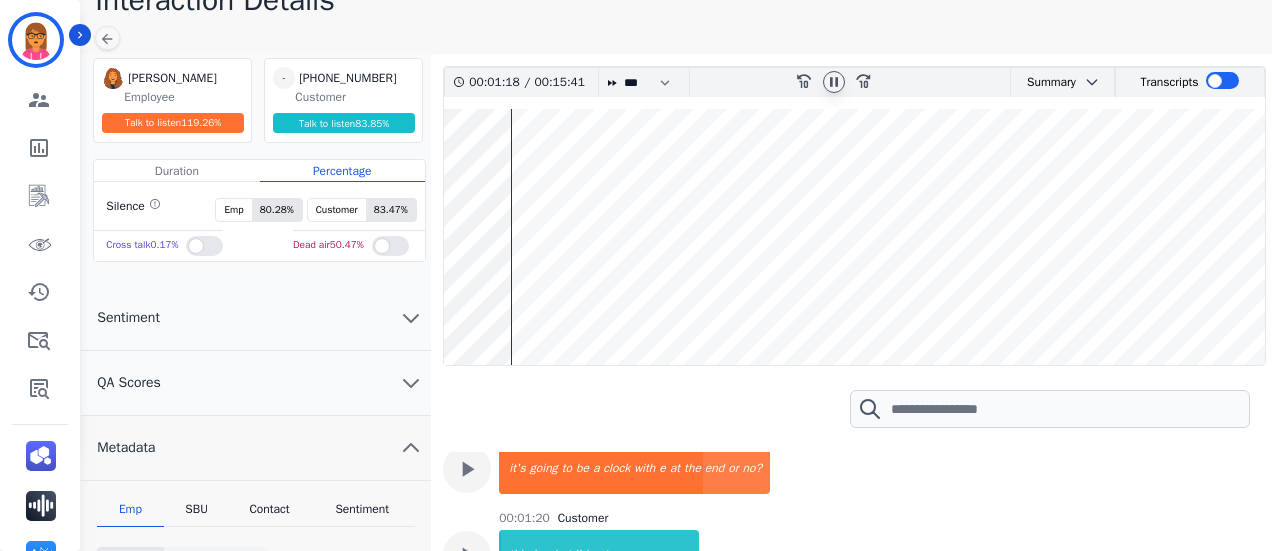 scroll, scrollTop: 946, scrollLeft: 0, axis: vertical 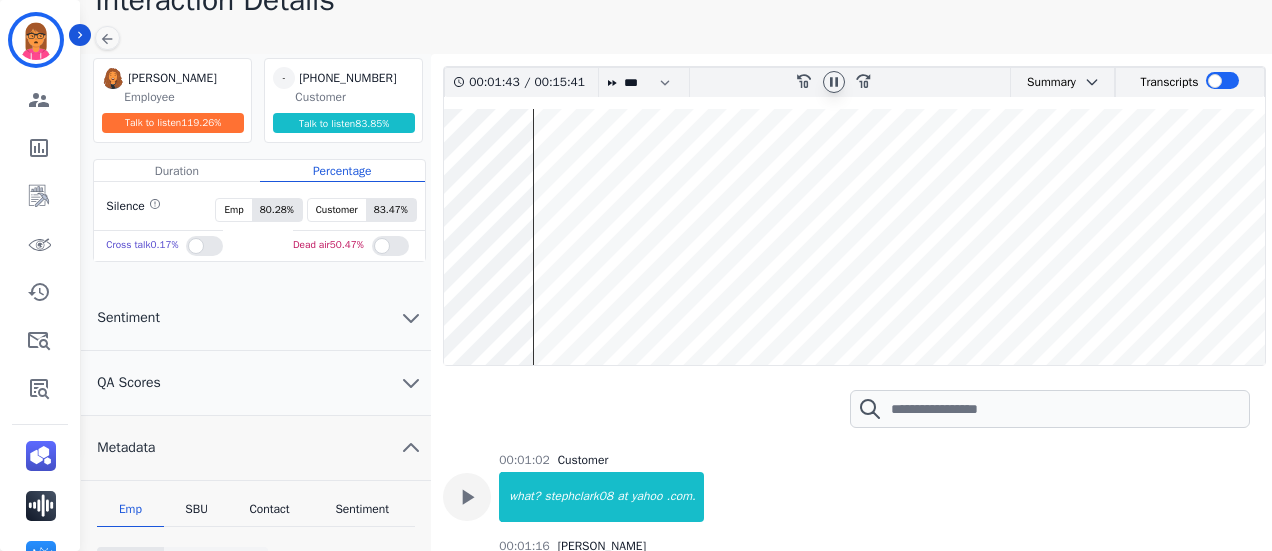 click at bounding box center (854, 237) 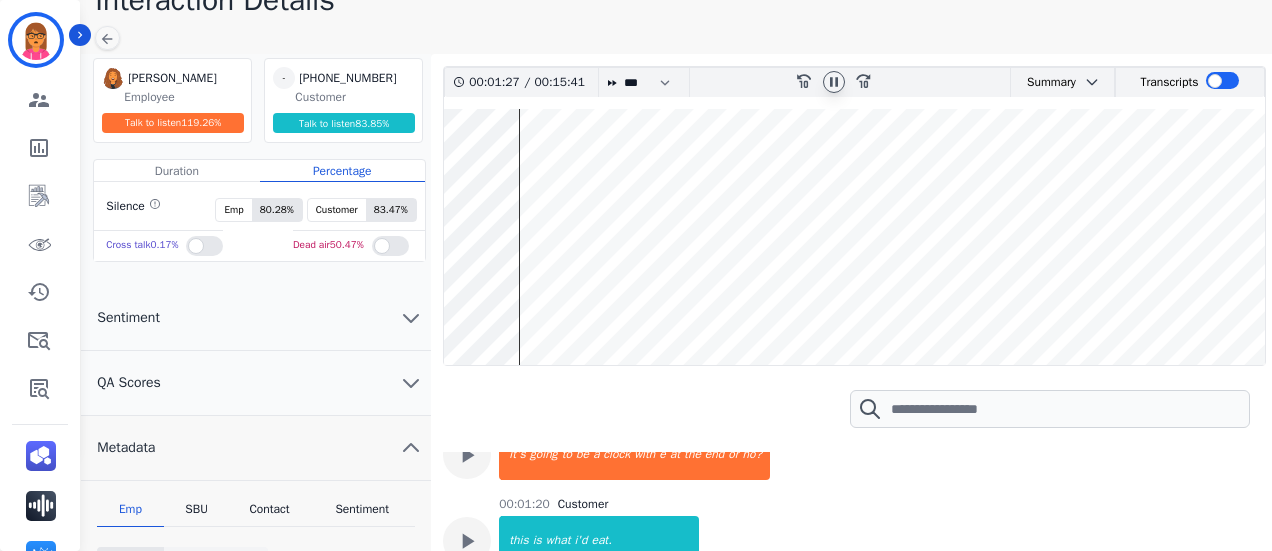 scroll, scrollTop: 1118, scrollLeft: 0, axis: vertical 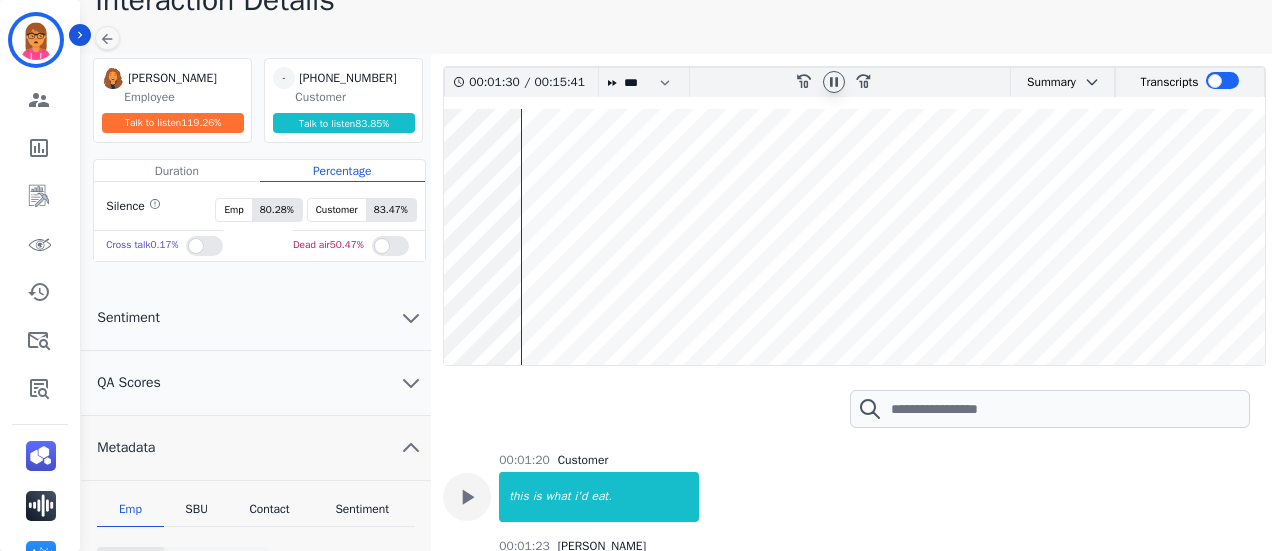 click at bounding box center (854, 237) 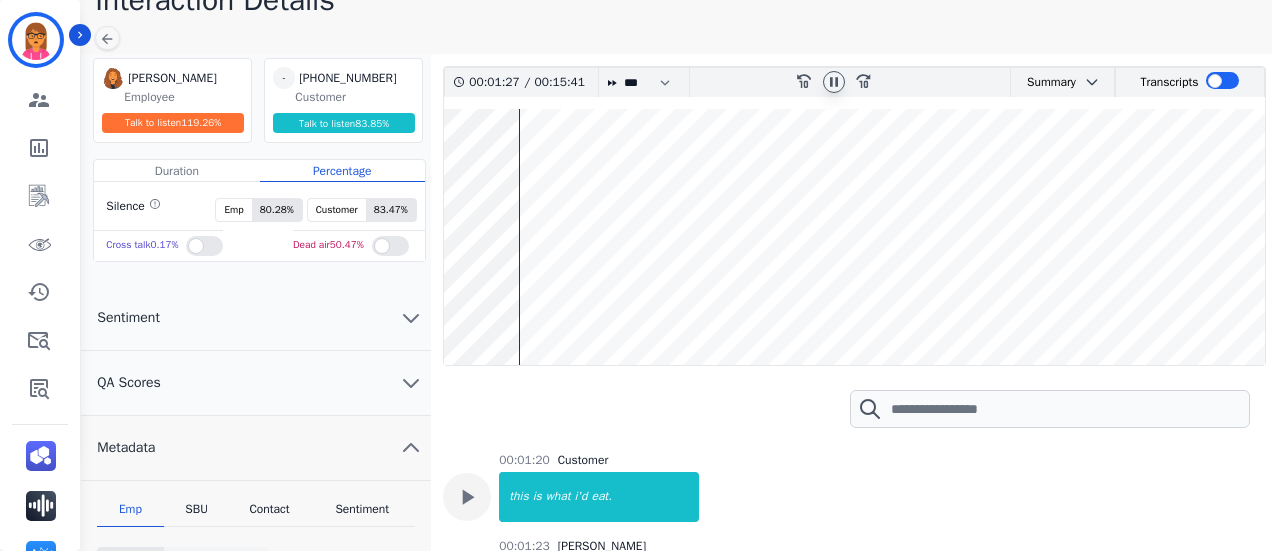 click at bounding box center [854, 237] 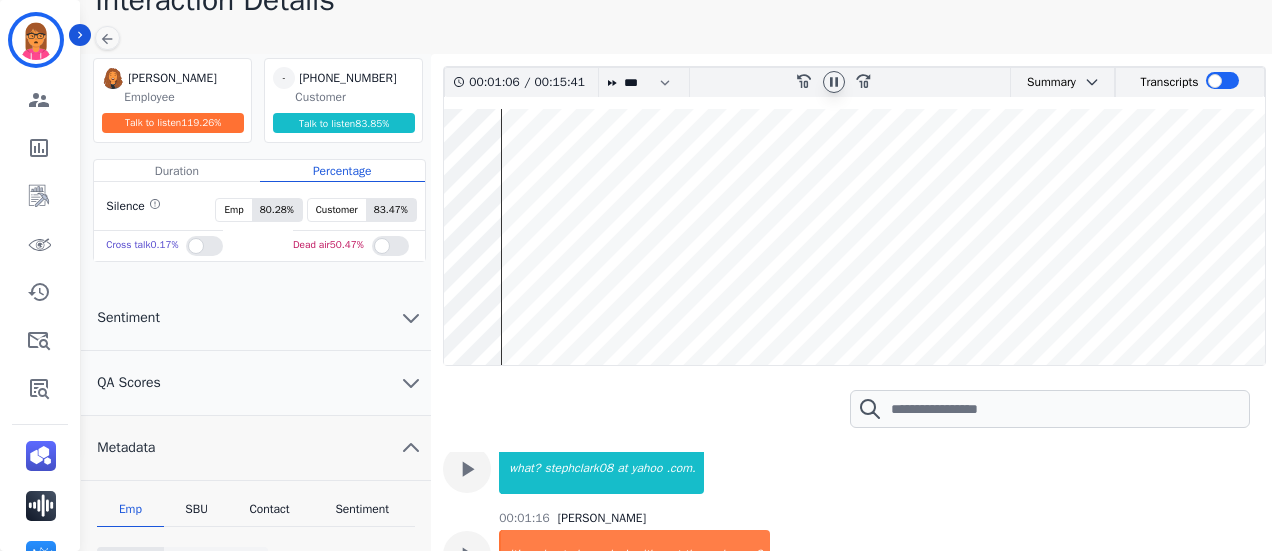 scroll, scrollTop: 860, scrollLeft: 0, axis: vertical 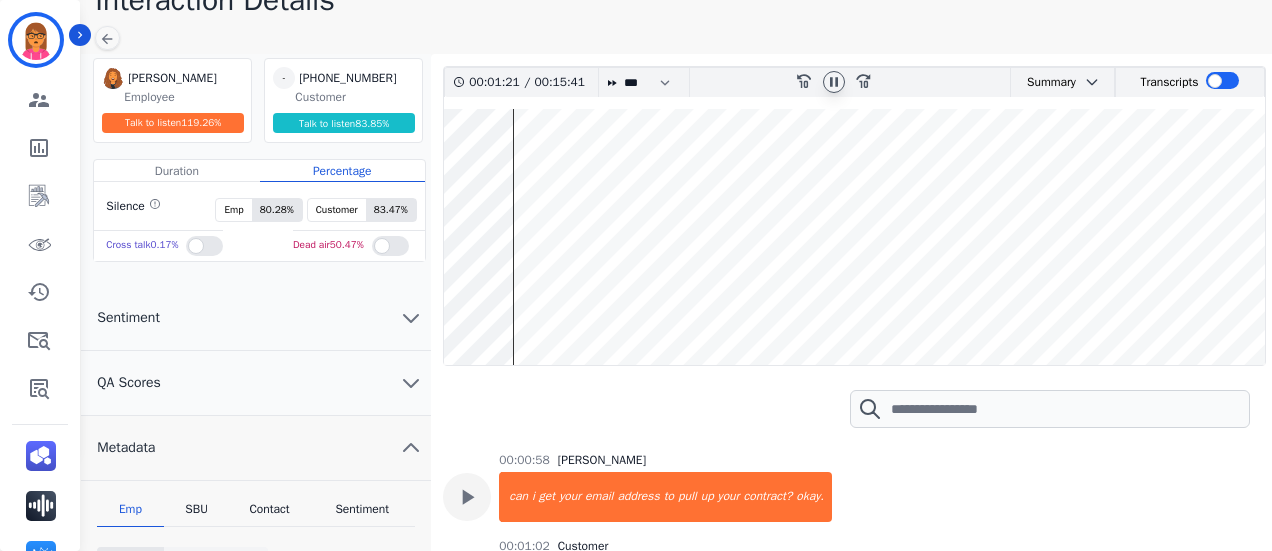 click 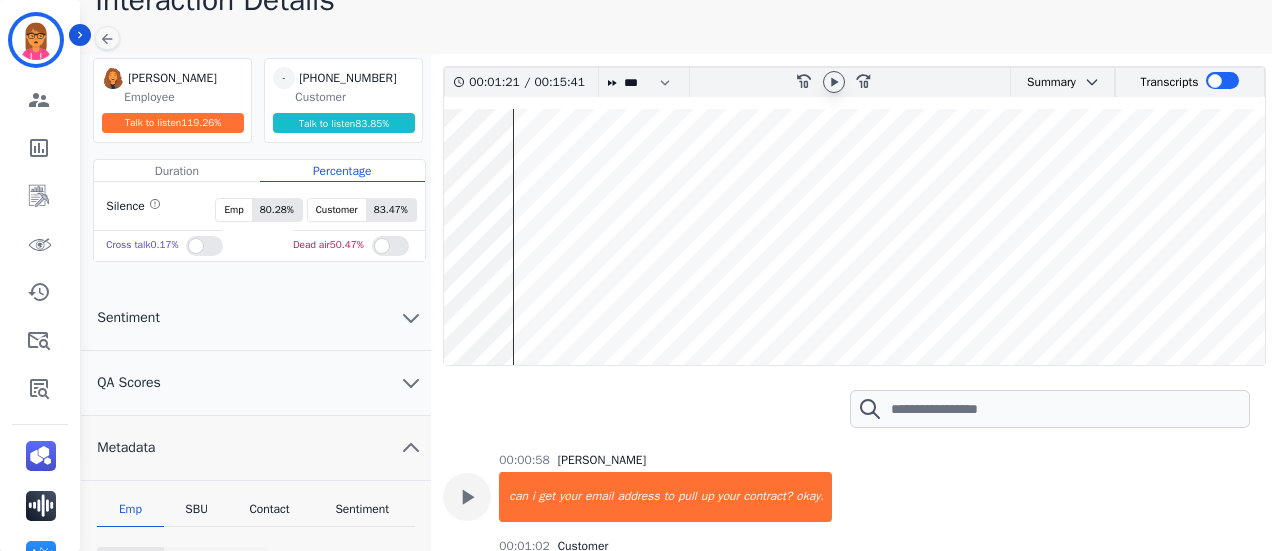 click 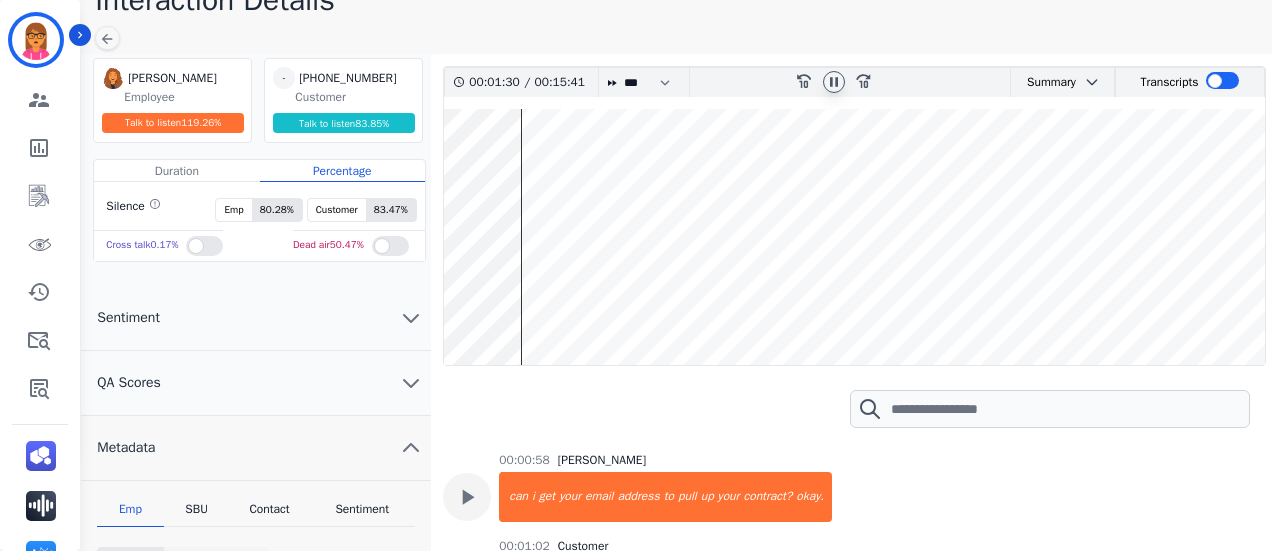 click on "QA Scores" at bounding box center [256, 383] 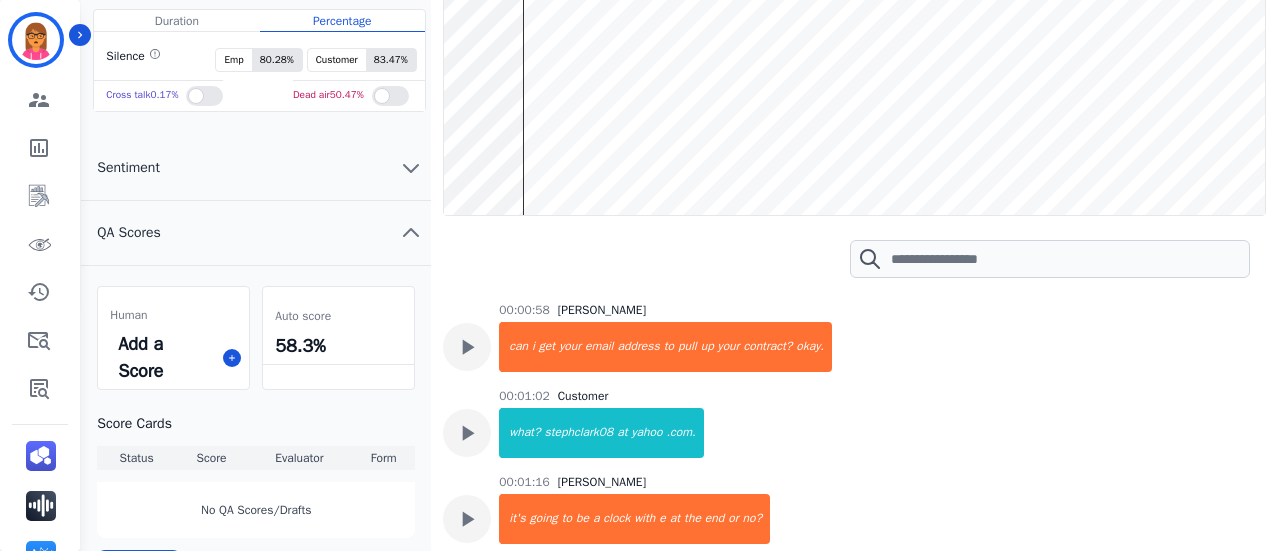 scroll, scrollTop: 300, scrollLeft: 0, axis: vertical 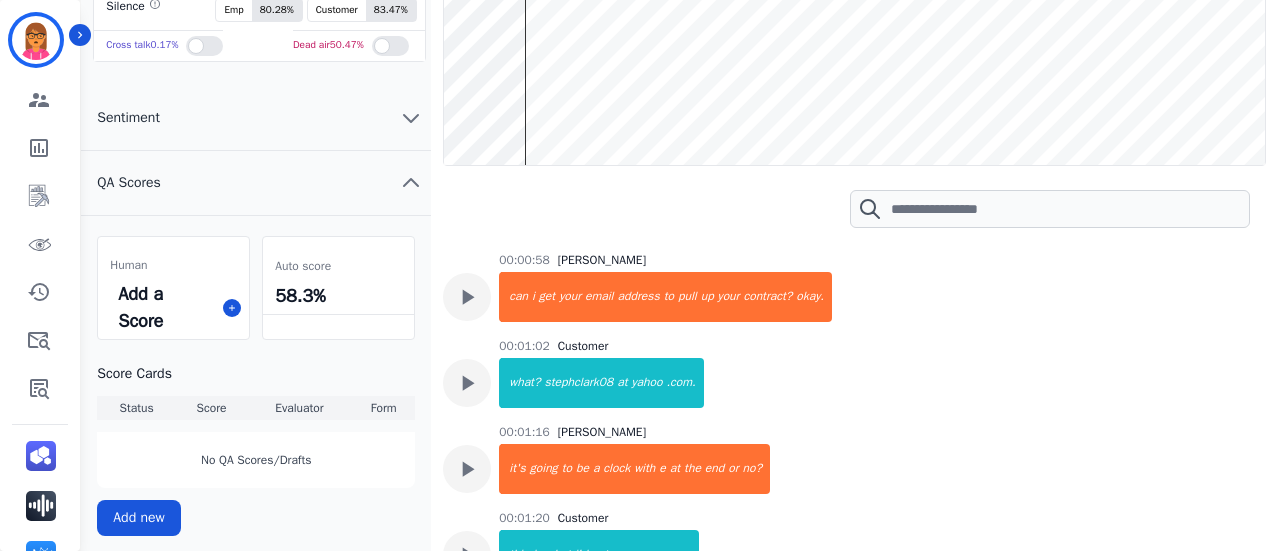 click on "58.3%" at bounding box center [338, 296] 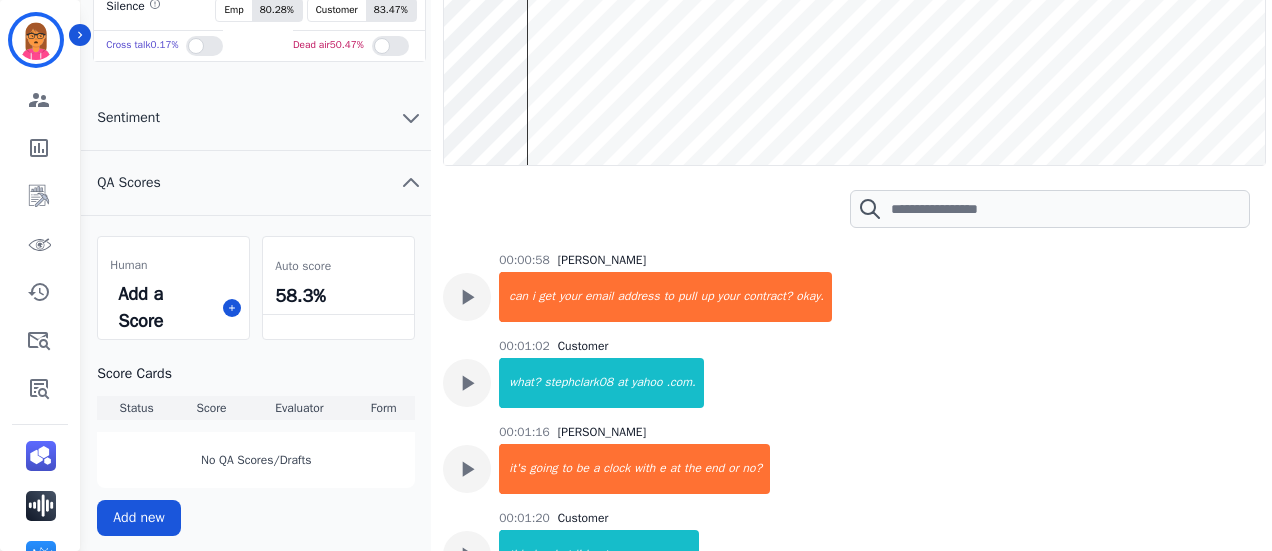click on "58.3%" at bounding box center (338, 296) 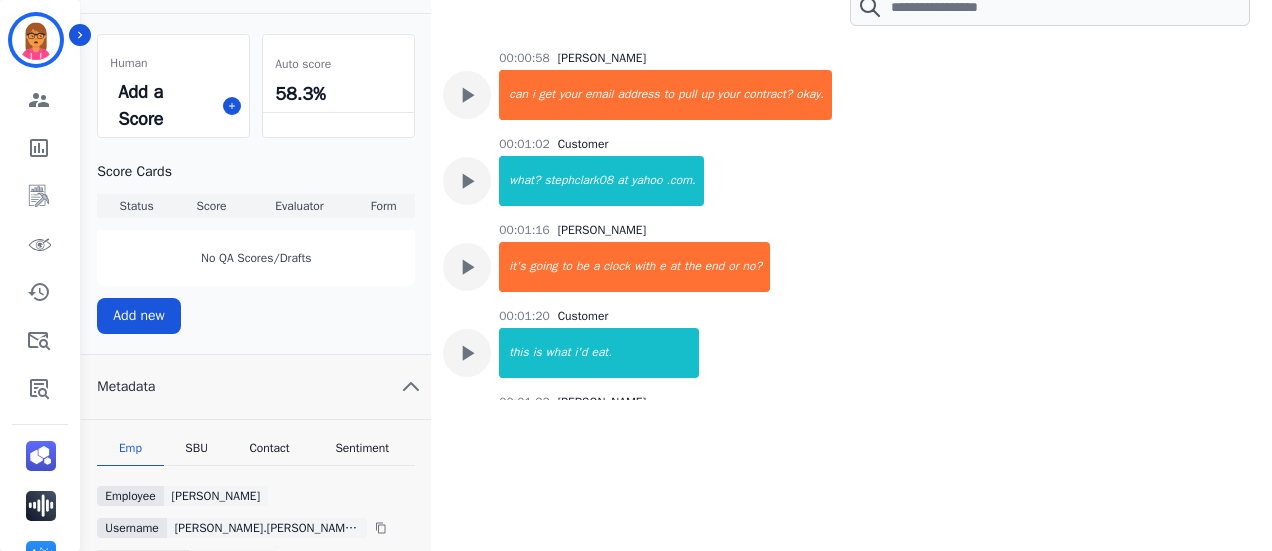 scroll, scrollTop: 500, scrollLeft: 0, axis: vertical 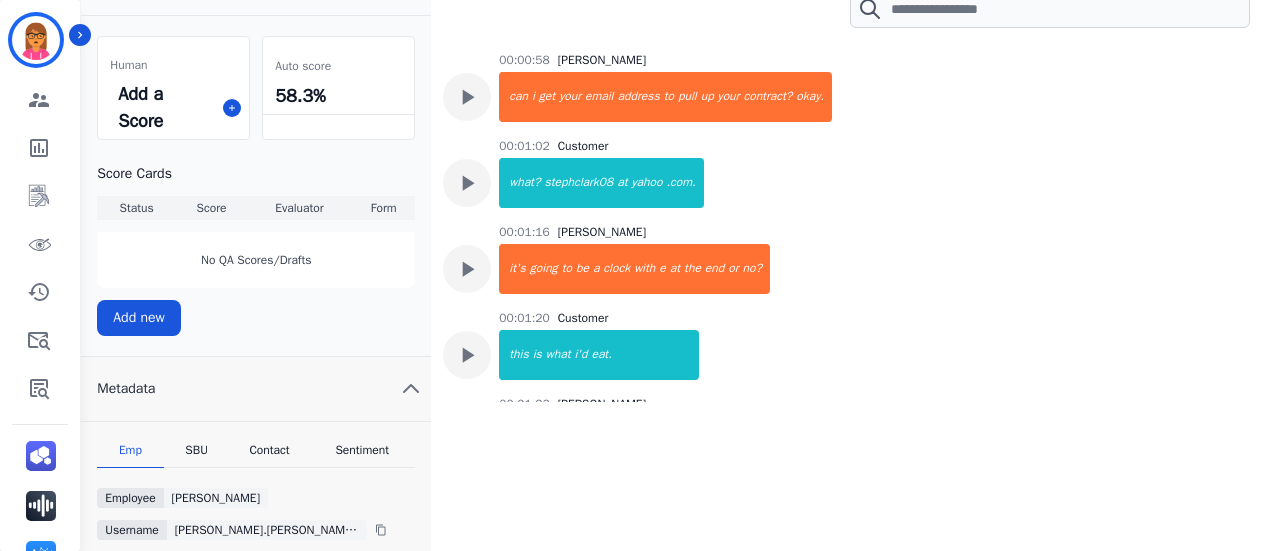 click at bounding box center (338, 126) 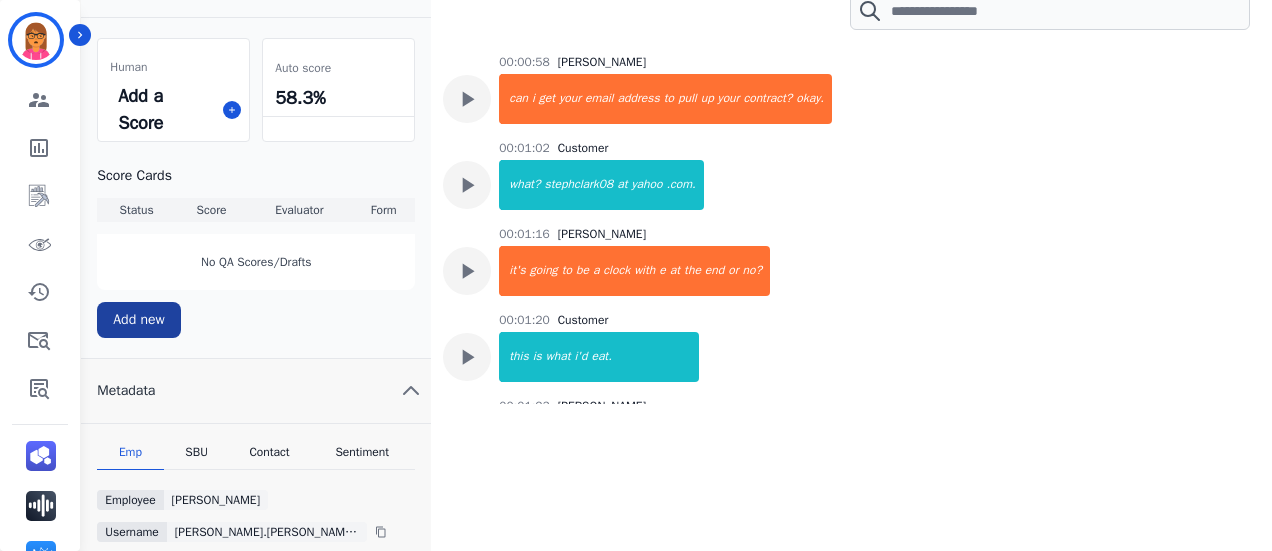 scroll, scrollTop: 500, scrollLeft: 0, axis: vertical 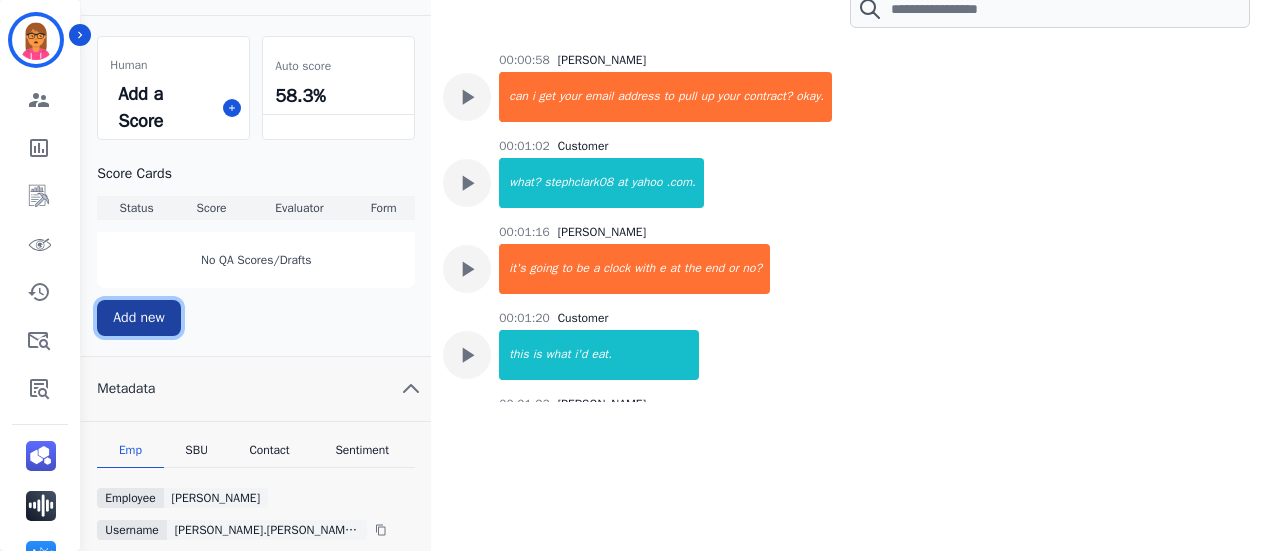 click on "Add new" at bounding box center [138, 318] 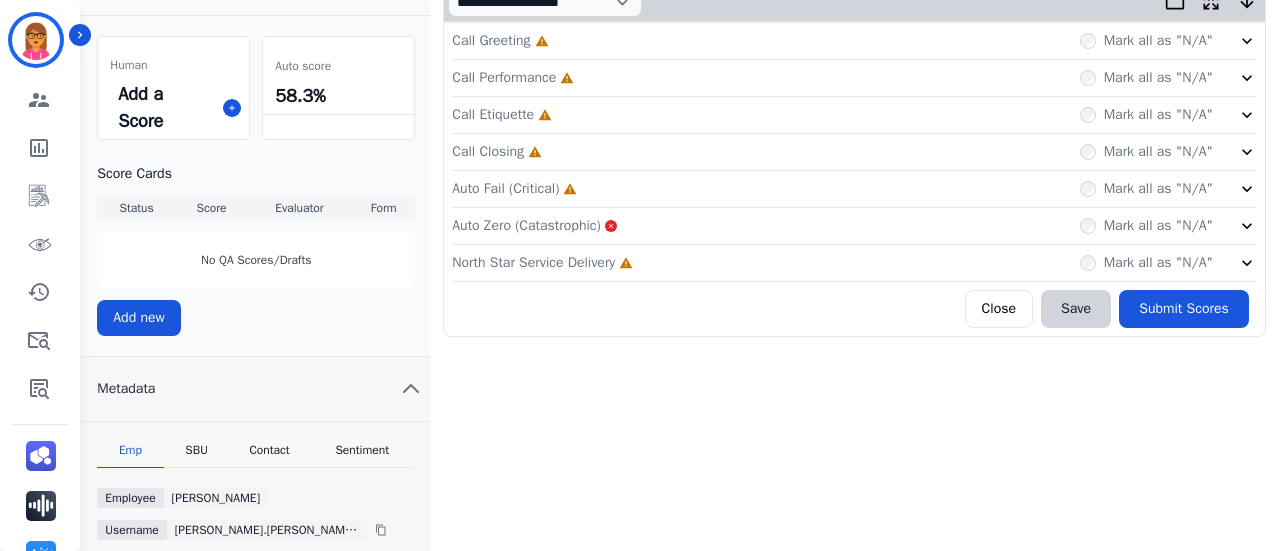click on "Call Greeting     Incomplete         Mark all as "N/A"" at bounding box center [854, 41] 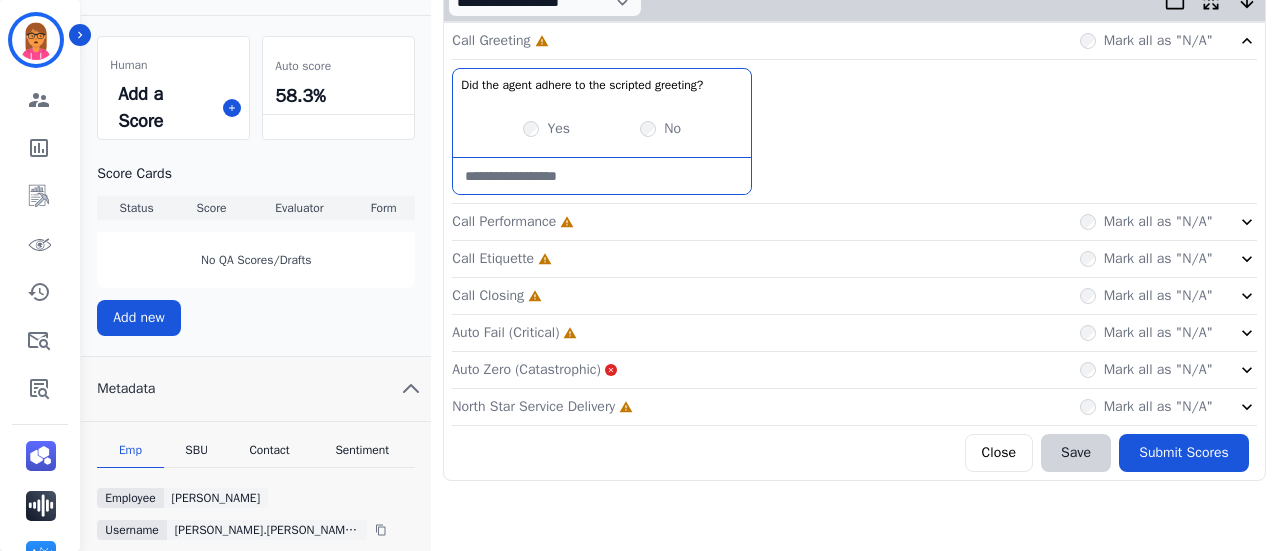 click on "Call Performance     Incomplete         Mark all as "N/A"" 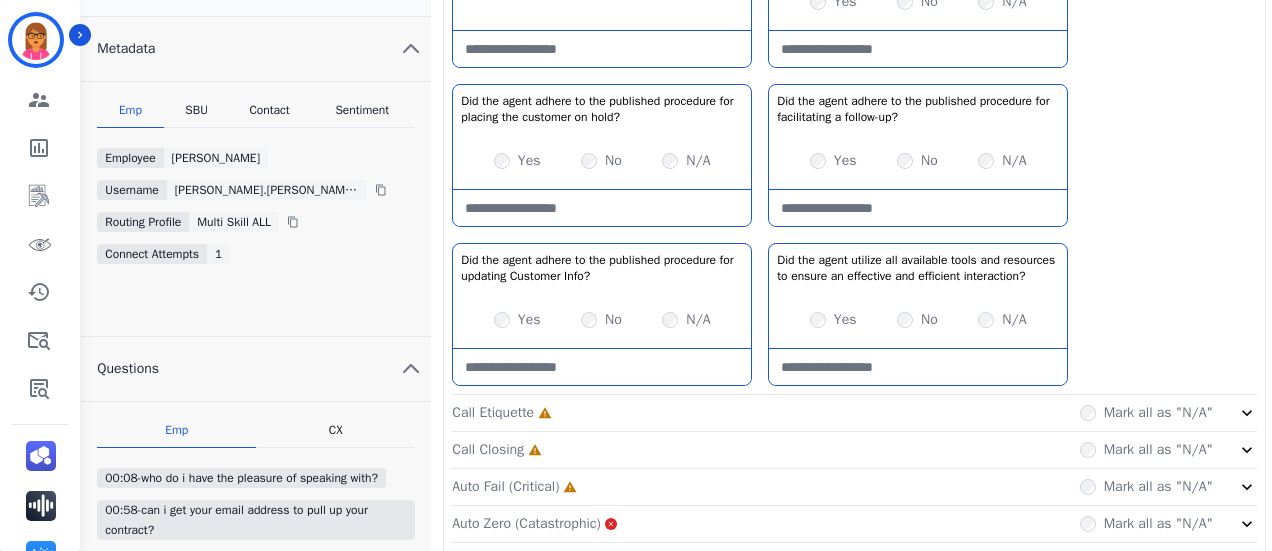 scroll, scrollTop: 900, scrollLeft: 0, axis: vertical 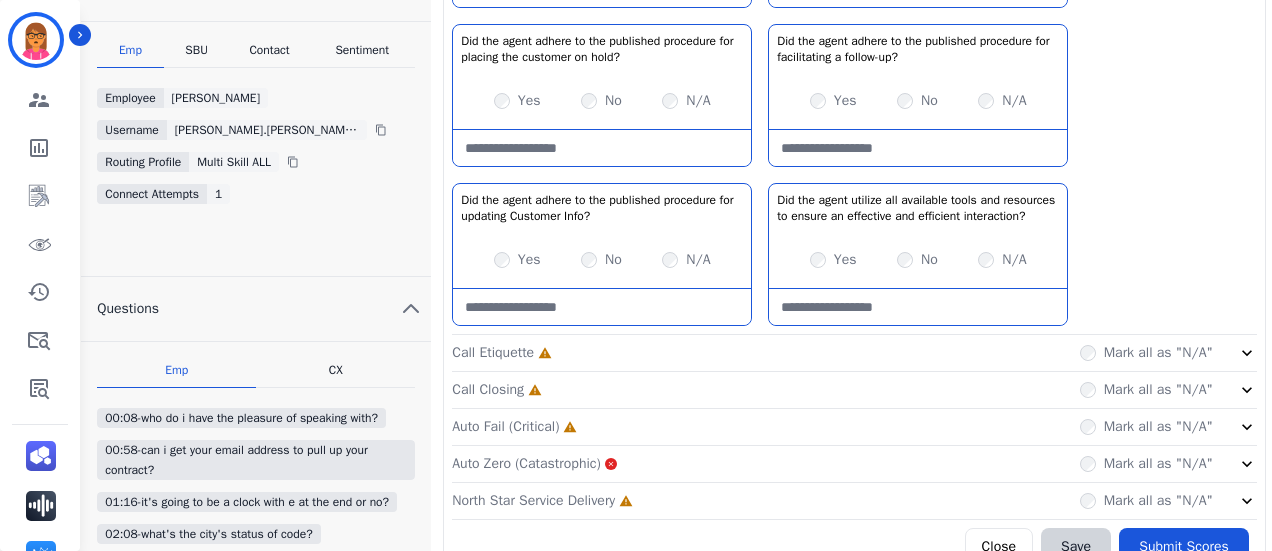 click on "Call Etiquette" at bounding box center [493, 353] 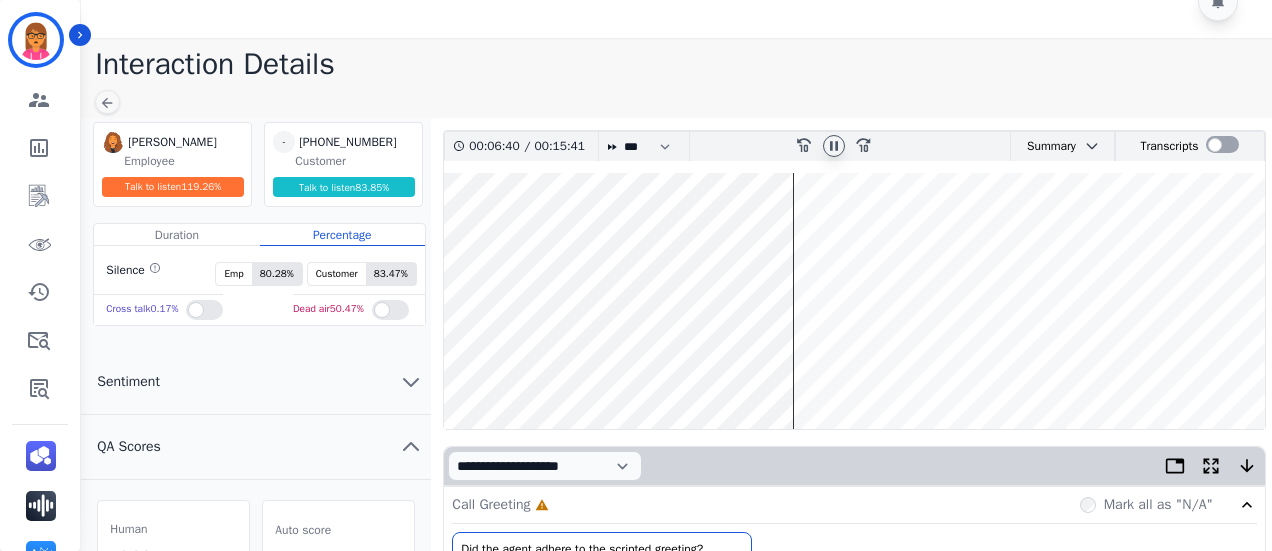 scroll, scrollTop: 0, scrollLeft: 0, axis: both 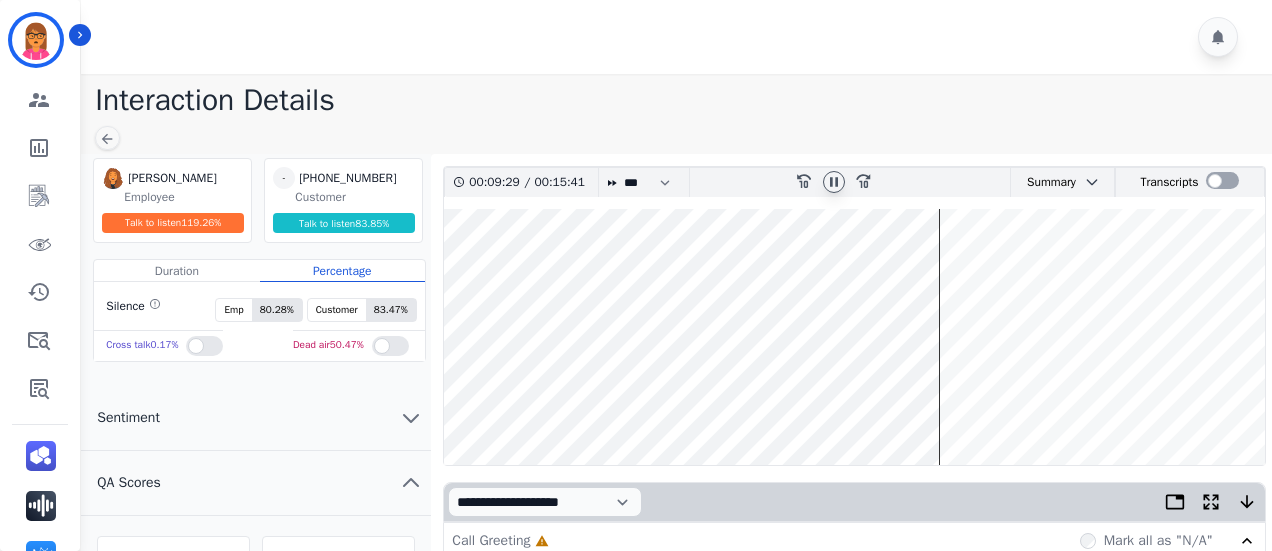 click at bounding box center [854, 337] 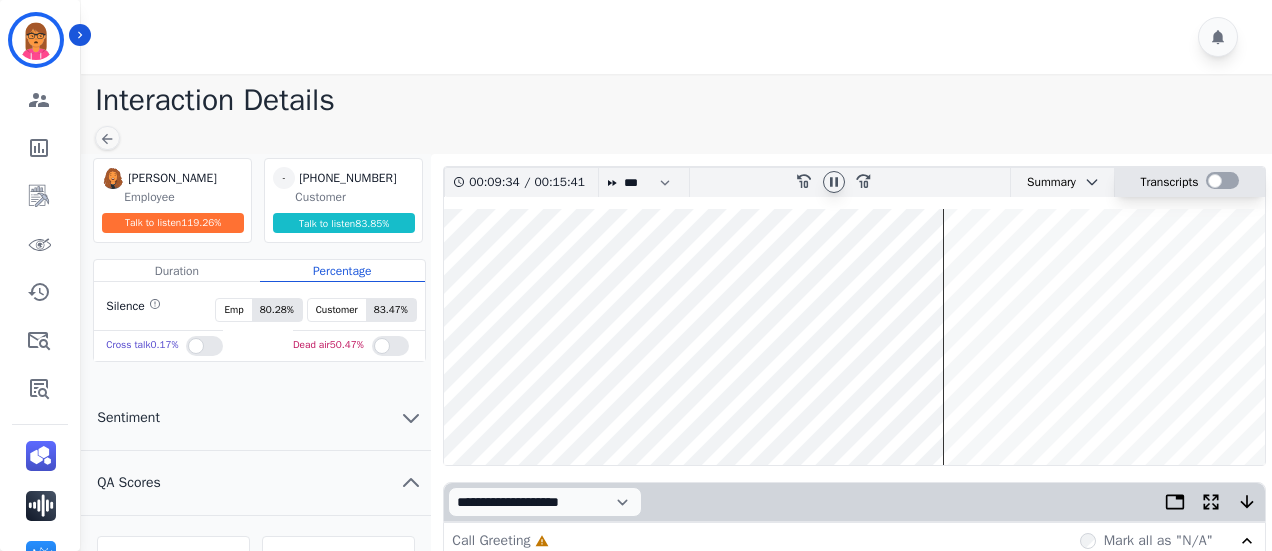 click at bounding box center (1222, 180) 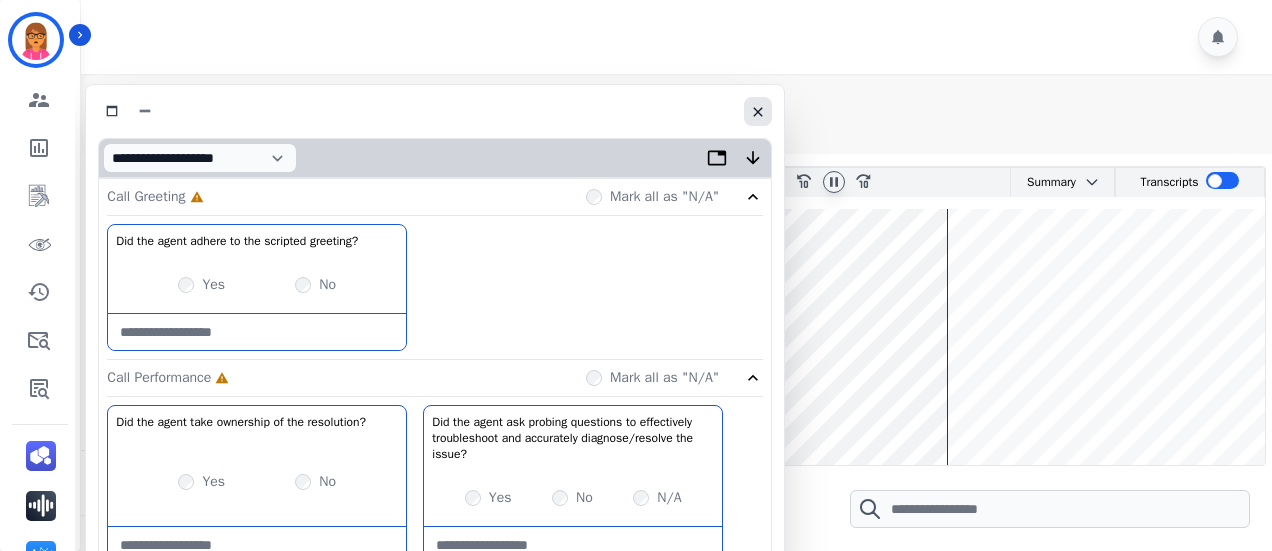 click at bounding box center (758, 111) 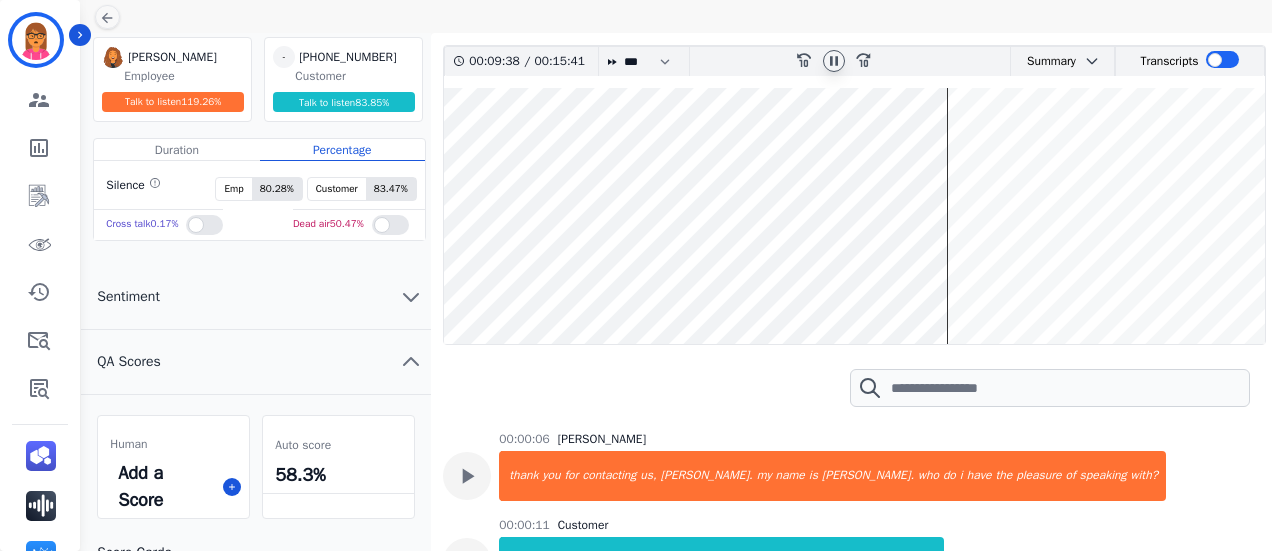 scroll, scrollTop: 200, scrollLeft: 0, axis: vertical 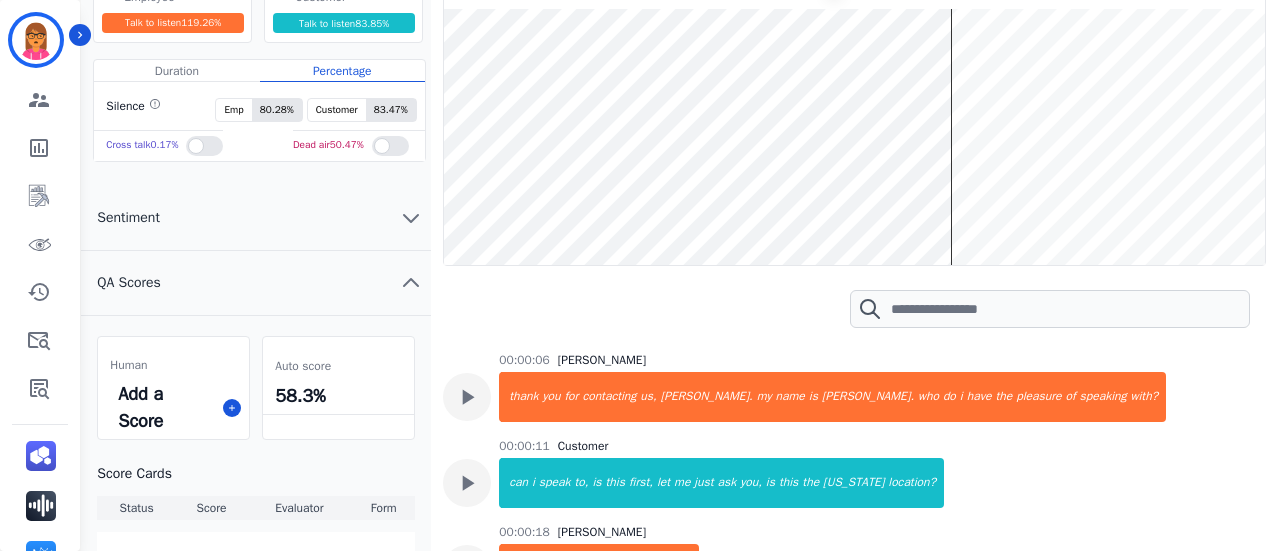 click at bounding box center [854, 137] 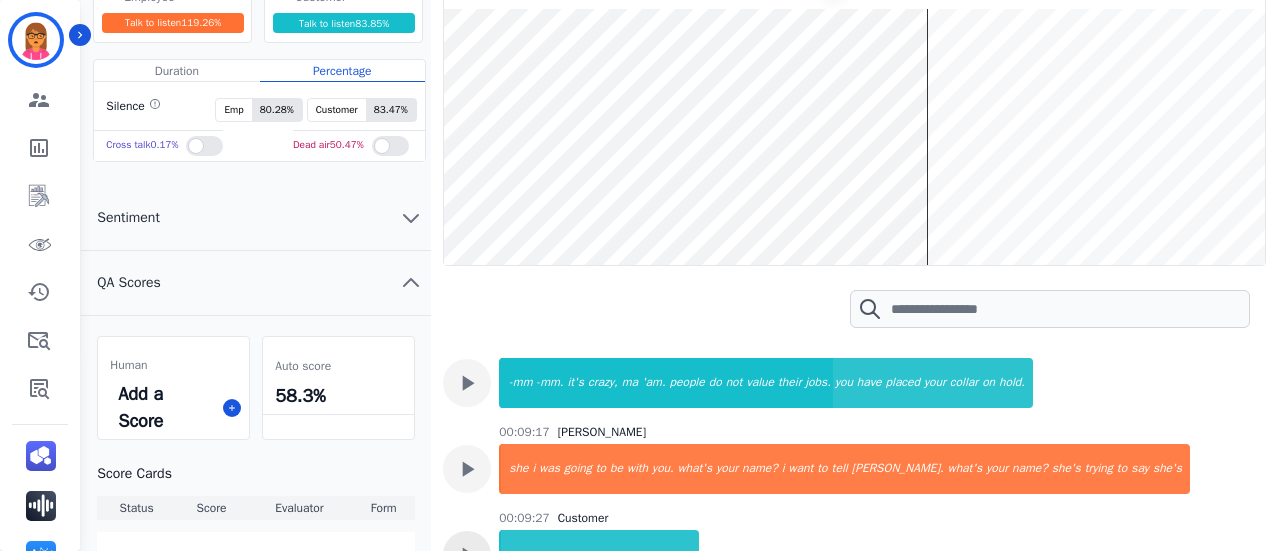 scroll, scrollTop: 12196, scrollLeft: 0, axis: vertical 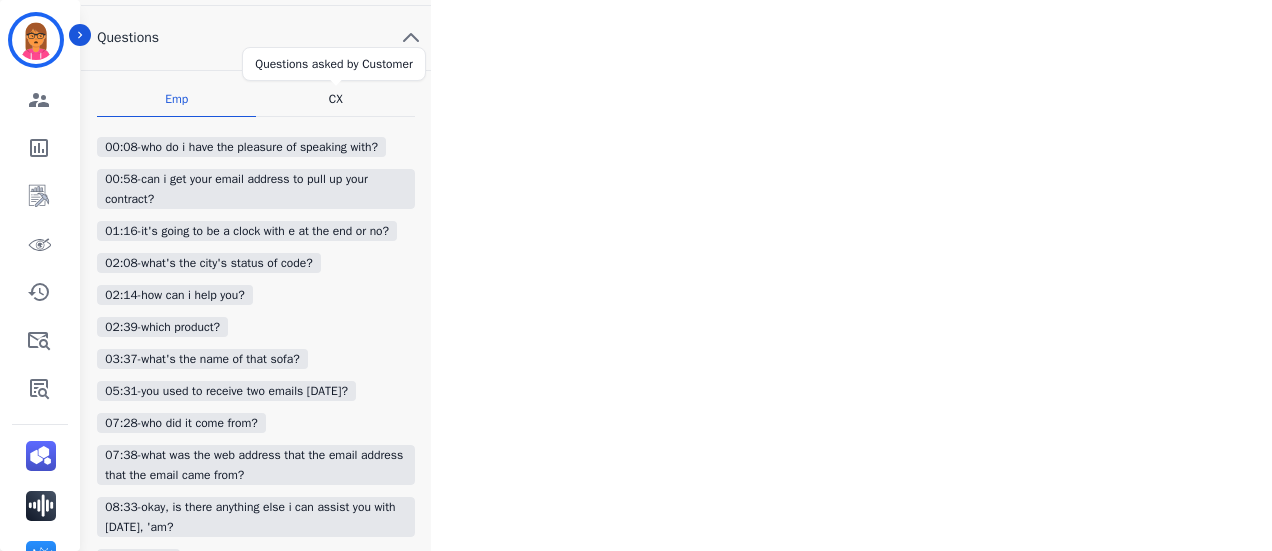 click on "CX" at bounding box center (336, 99) 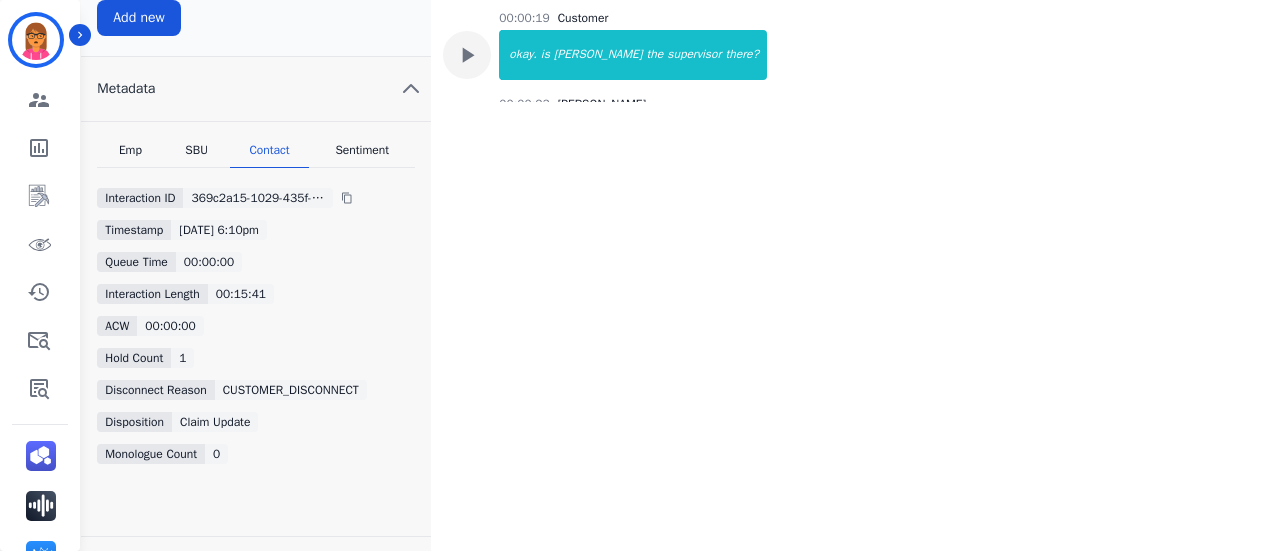 scroll, scrollTop: 800, scrollLeft: 0, axis: vertical 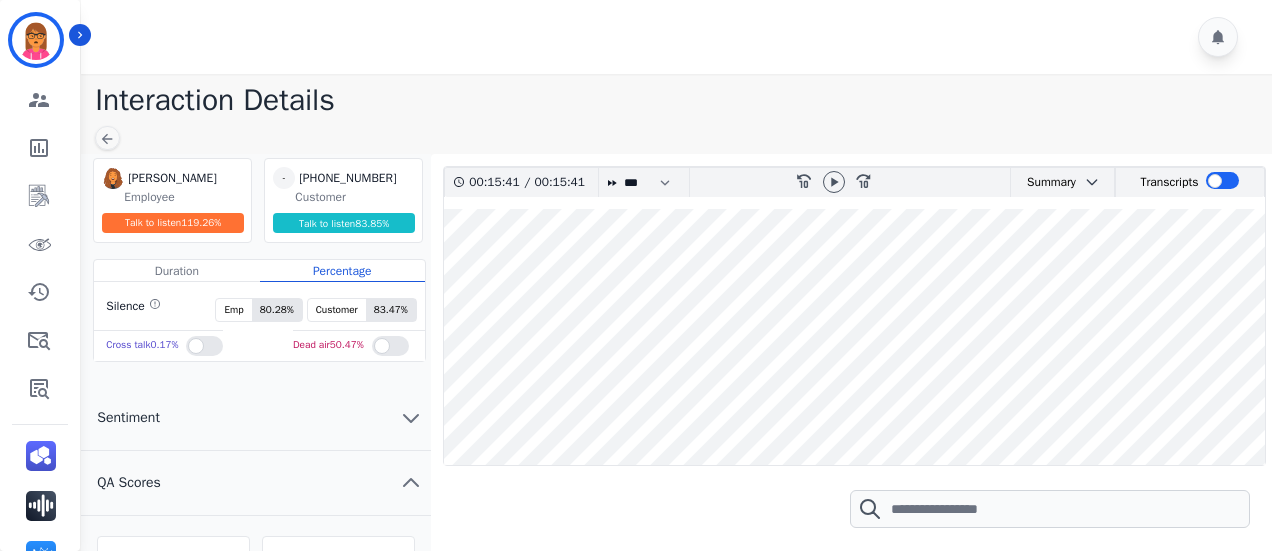 click at bounding box center [854, 337] 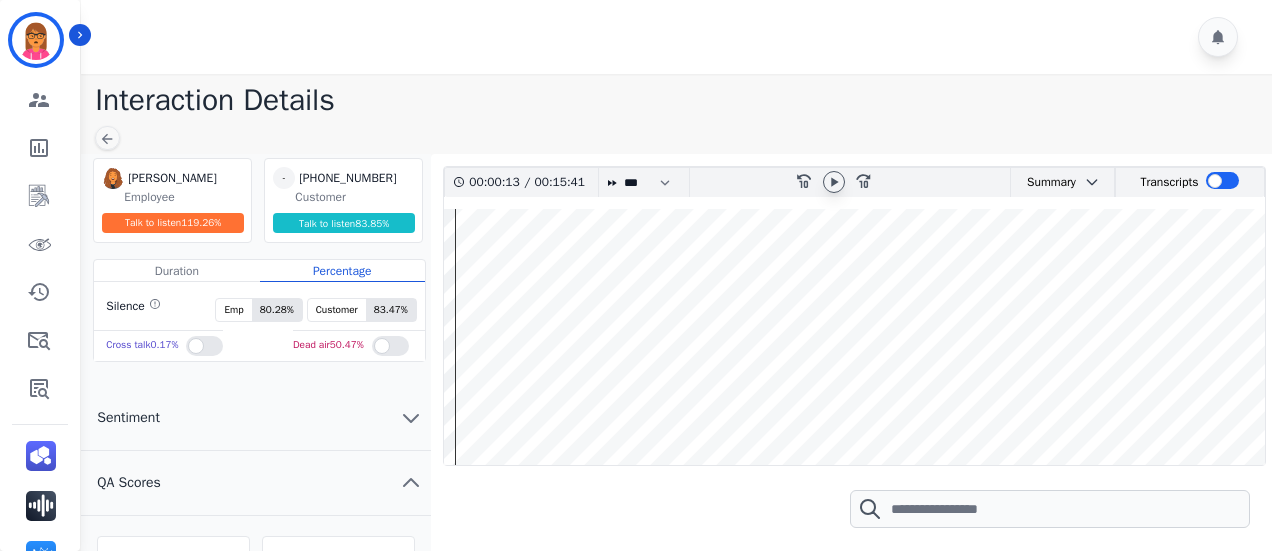 click at bounding box center [834, 182] 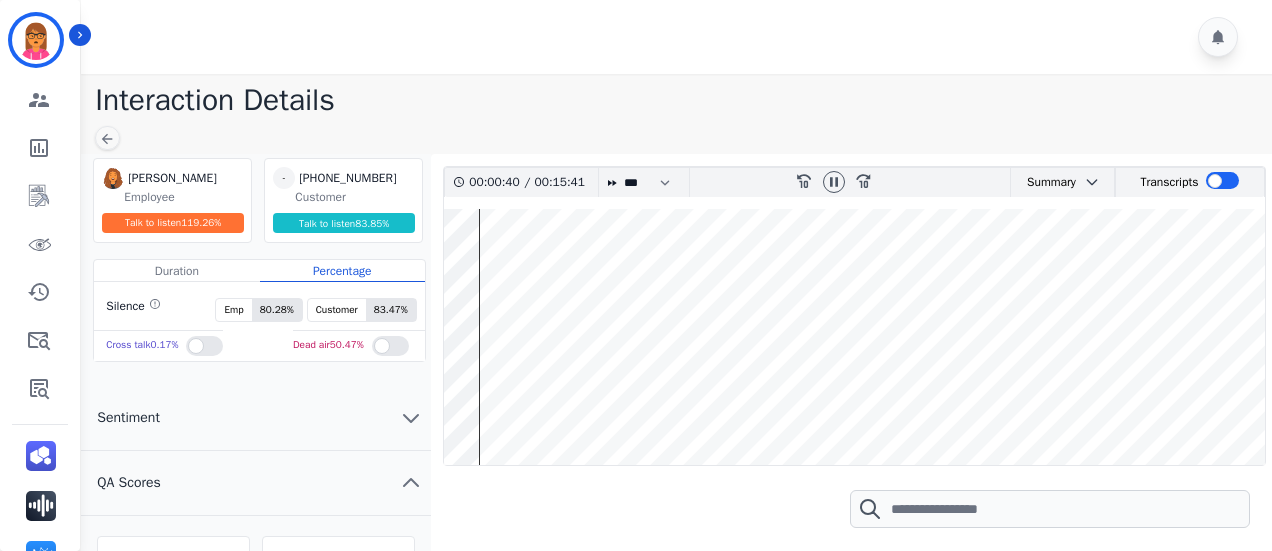 scroll, scrollTop: 0, scrollLeft: 0, axis: both 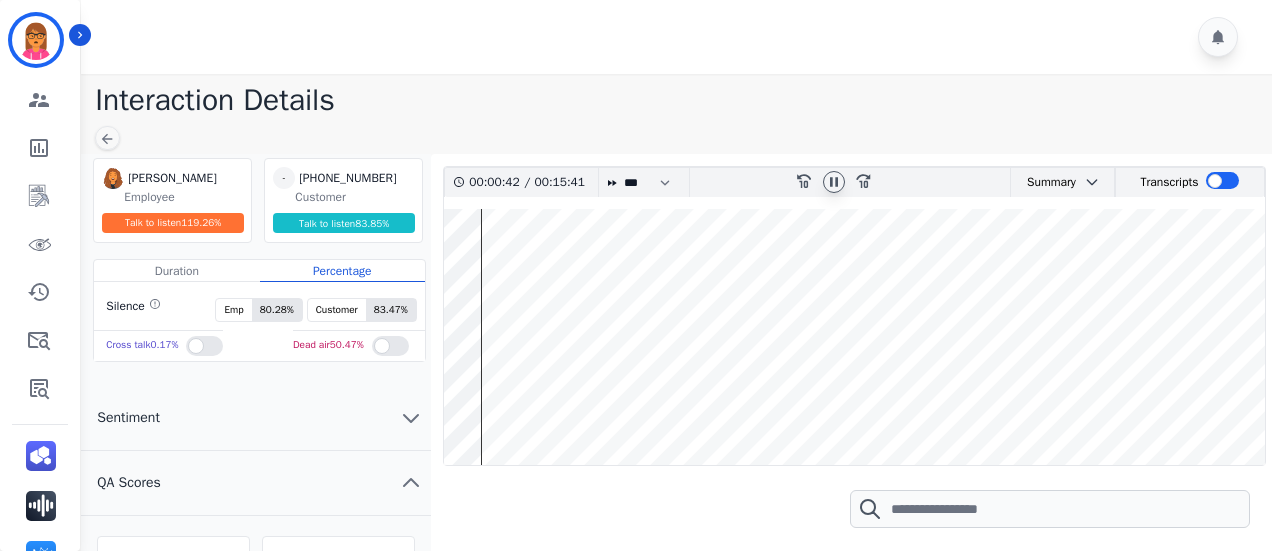 click 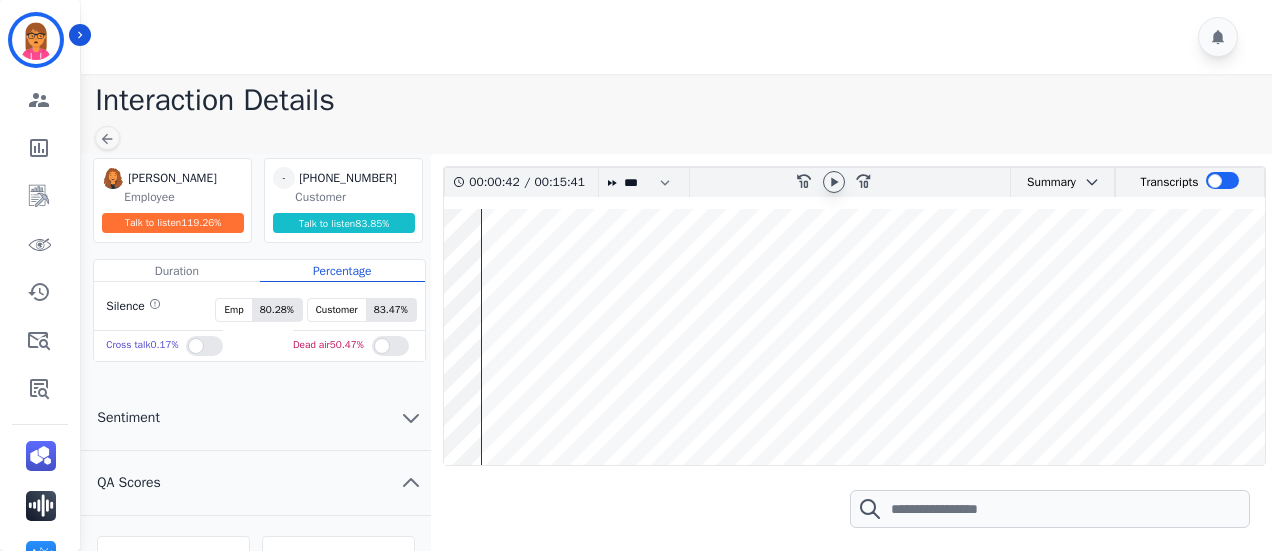 click 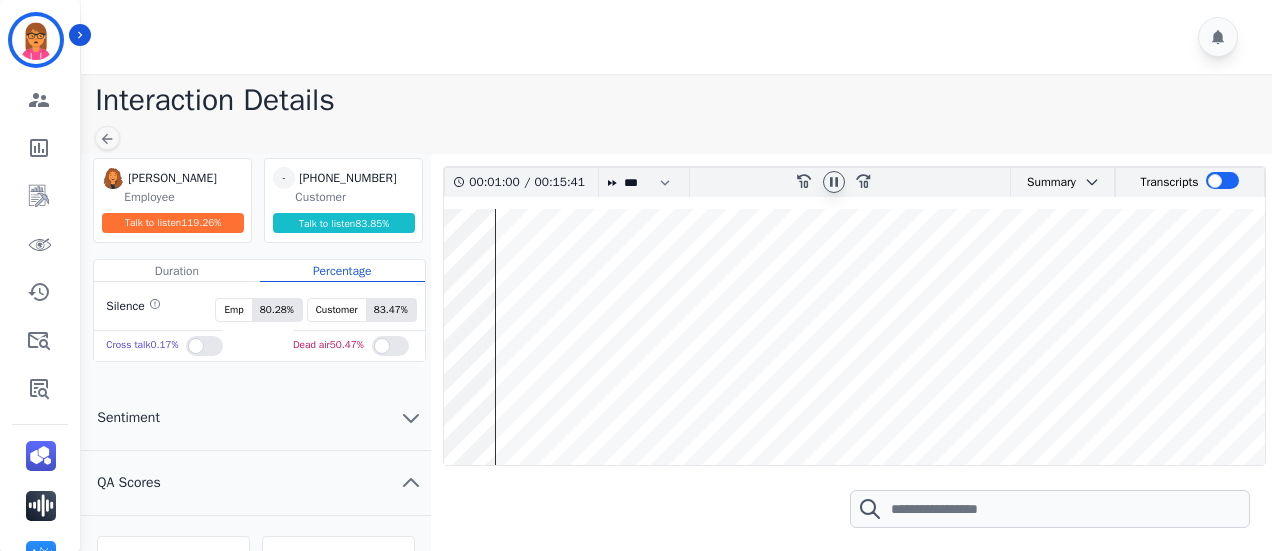 click 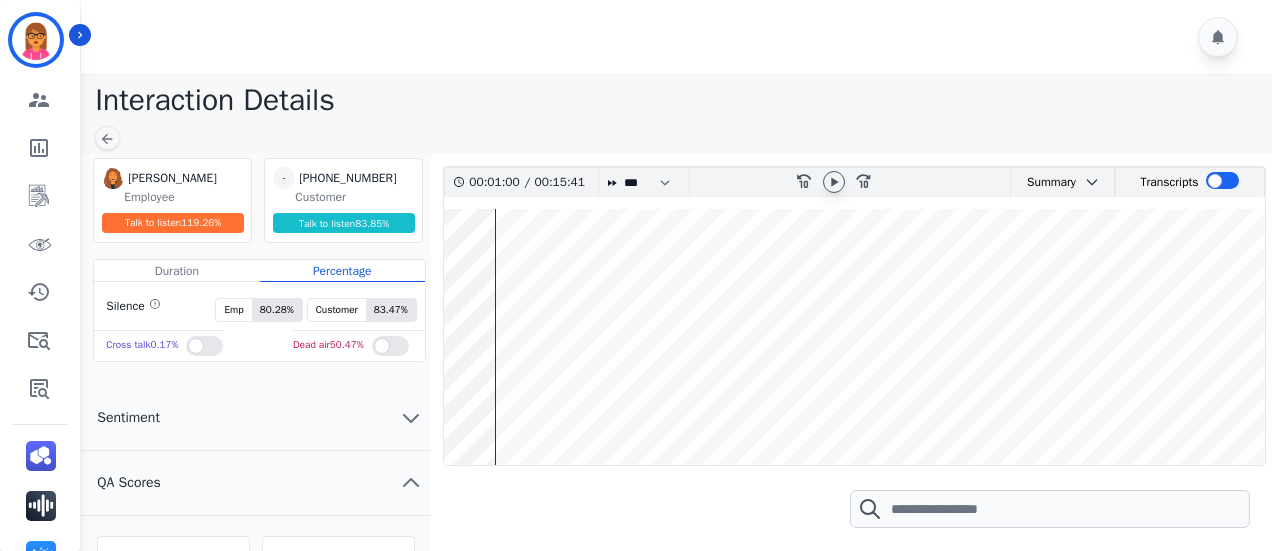 click at bounding box center [854, 337] 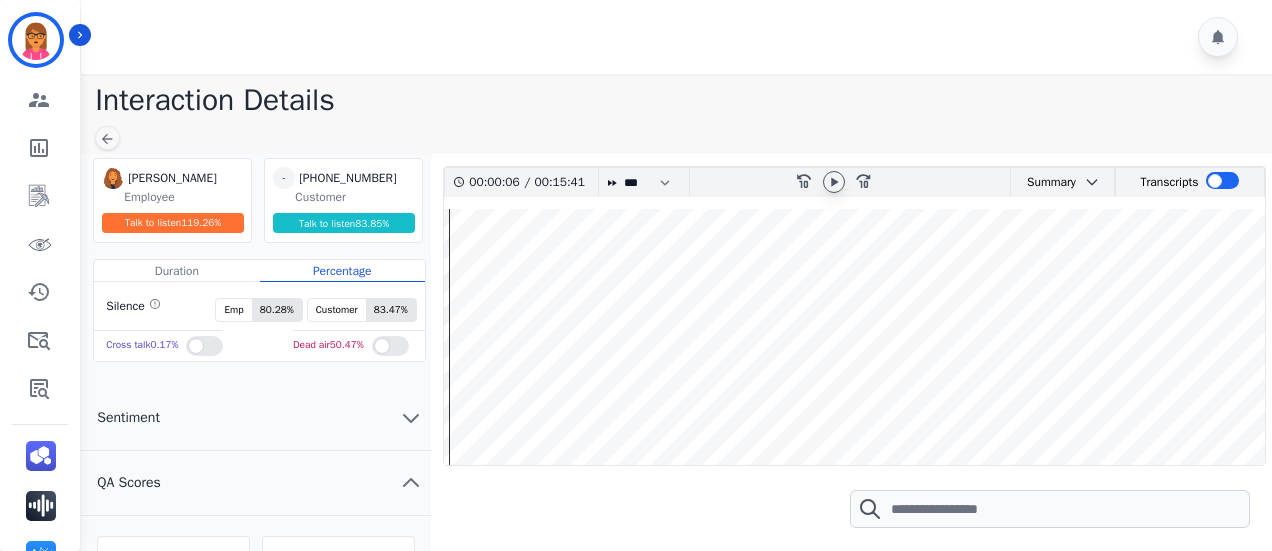 click 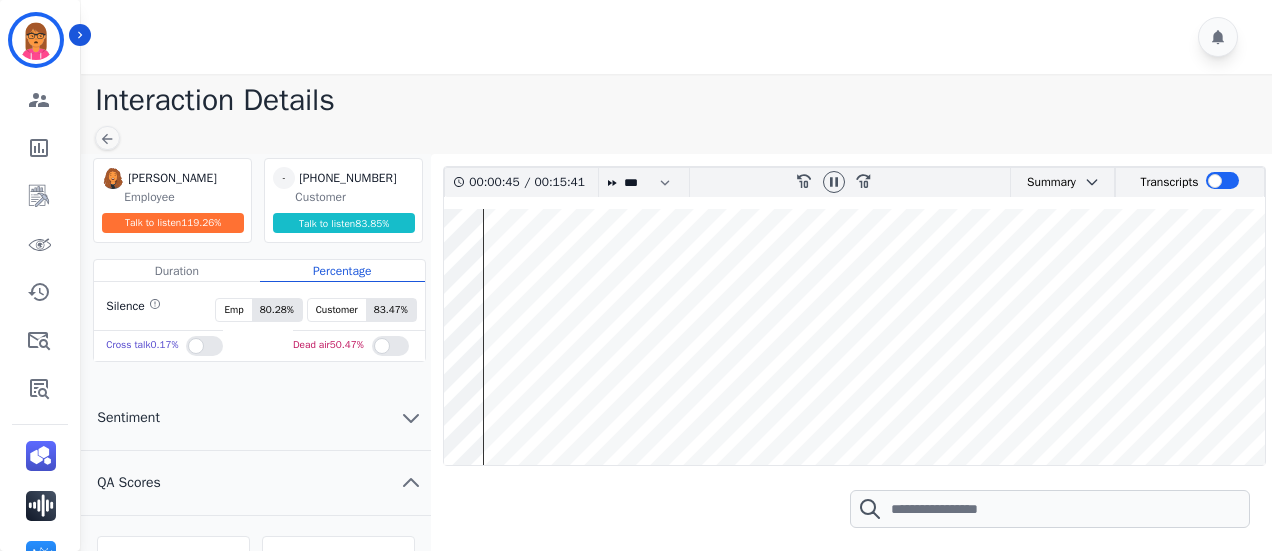 drag, startPoint x: 842, startPoint y: 176, endPoint x: 820, endPoint y: 181, distance: 22.561028 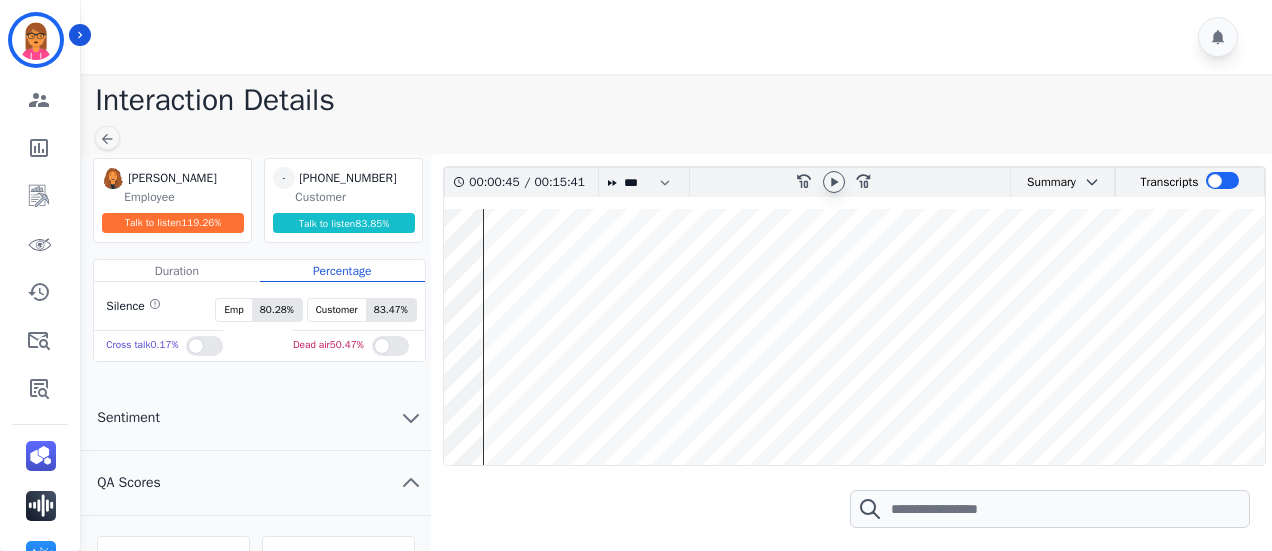 click 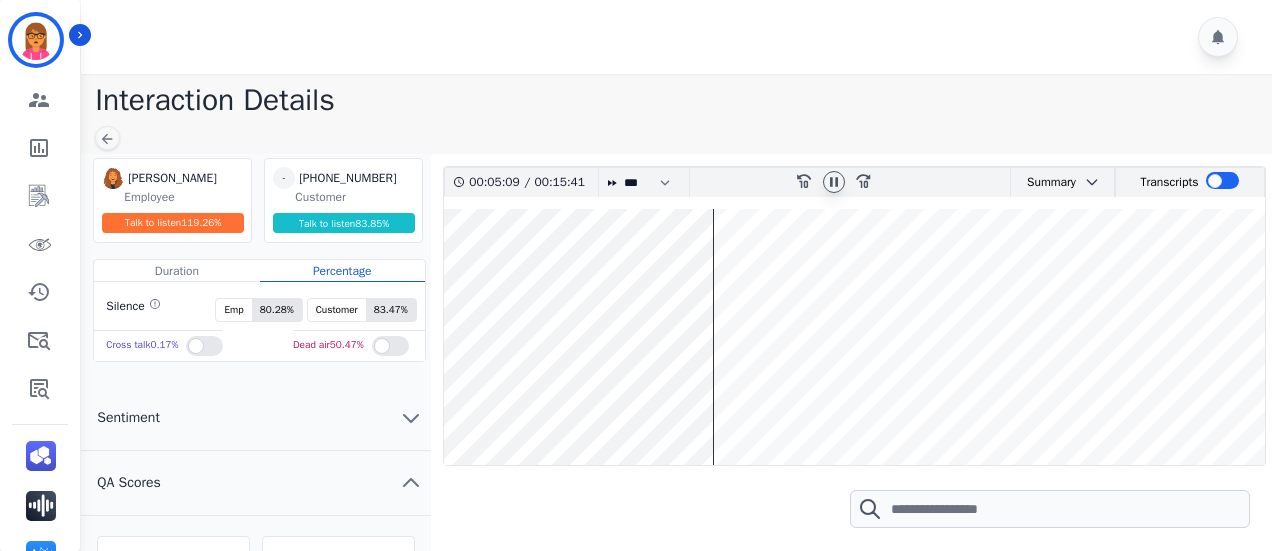 click 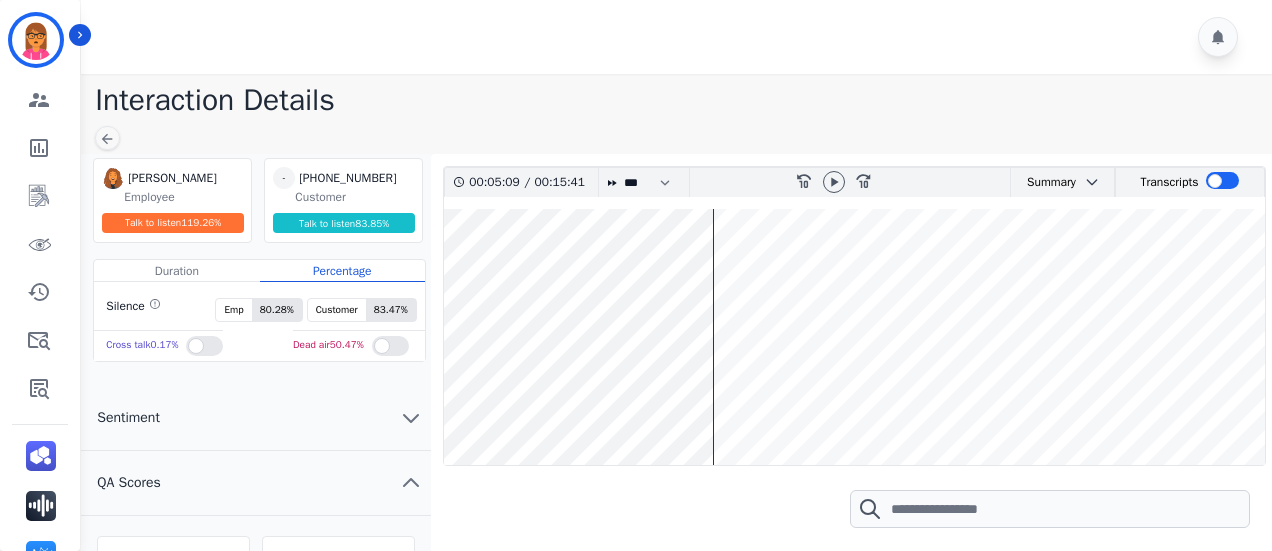 scroll, scrollTop: 0, scrollLeft: 0, axis: both 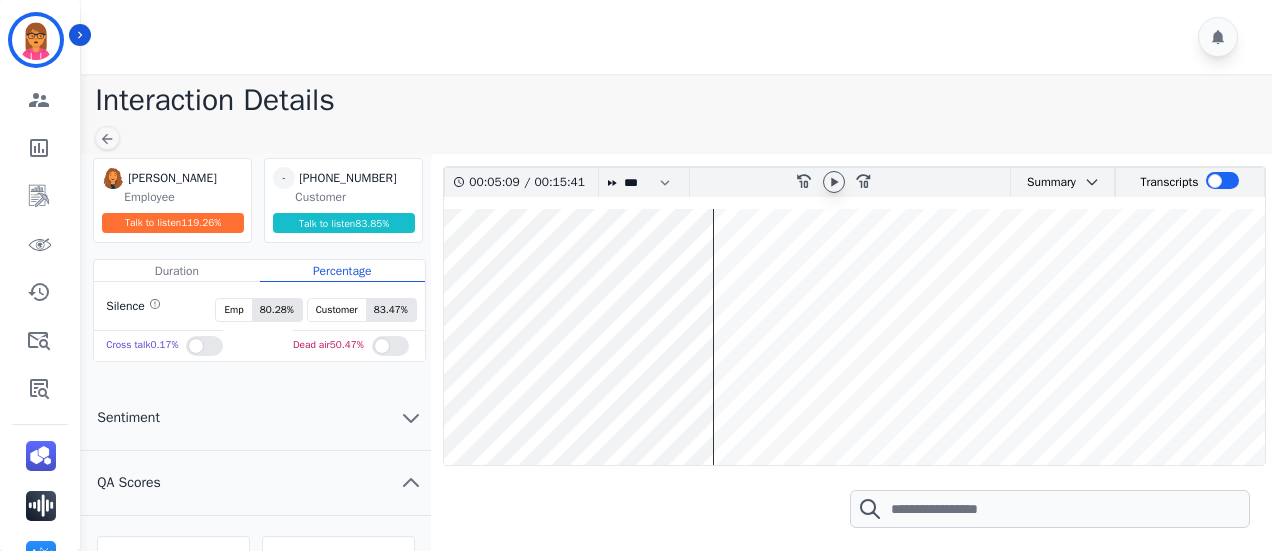 click 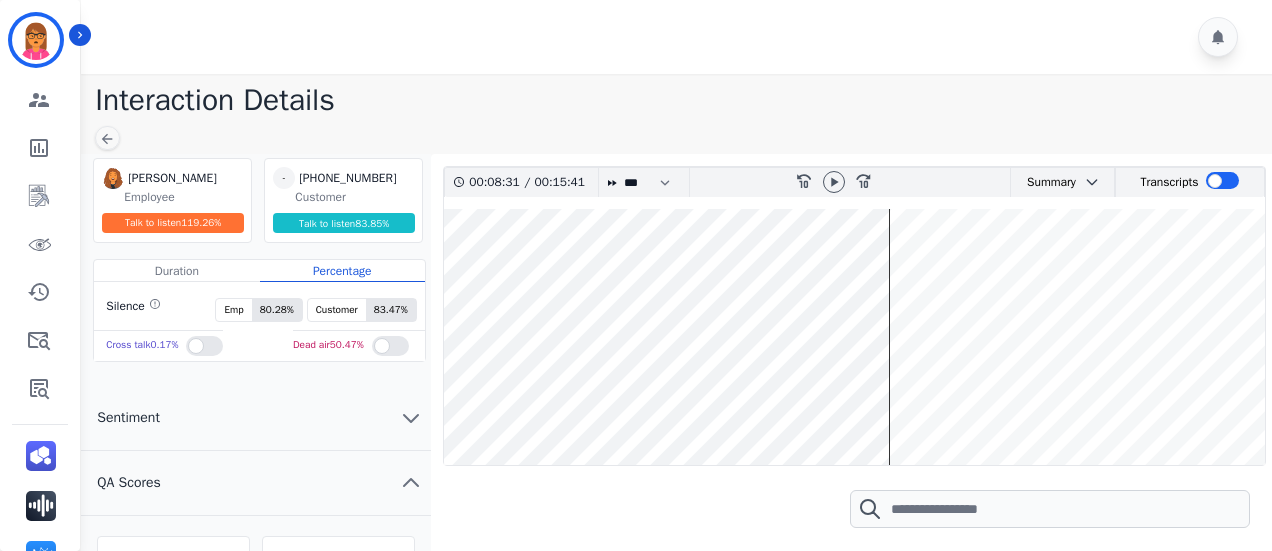 scroll, scrollTop: 0, scrollLeft: 0, axis: both 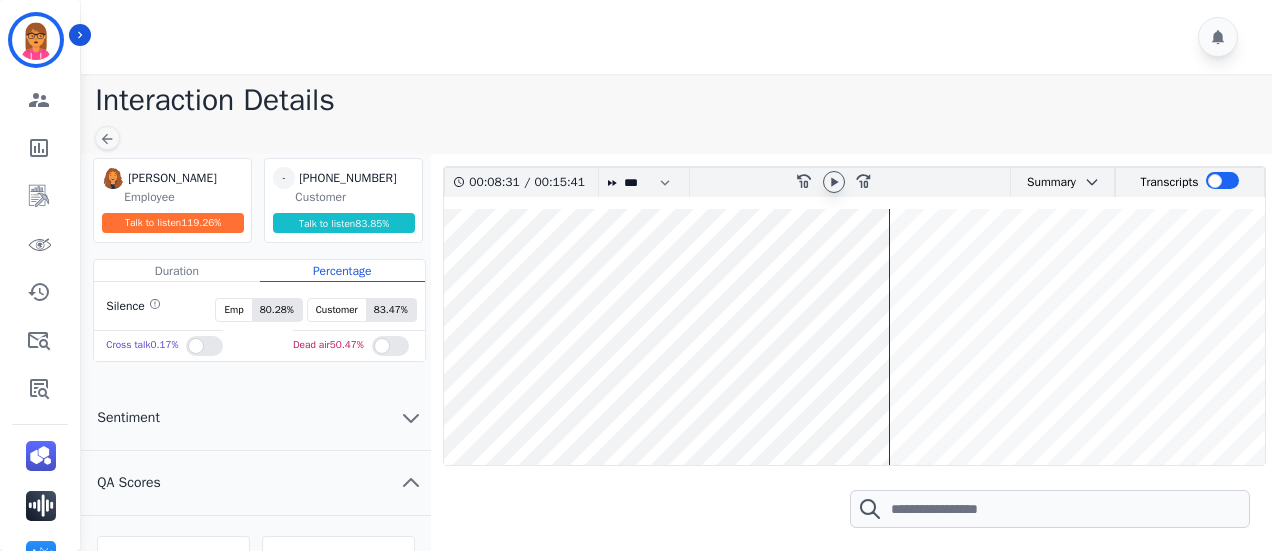 click at bounding box center (834, 182) 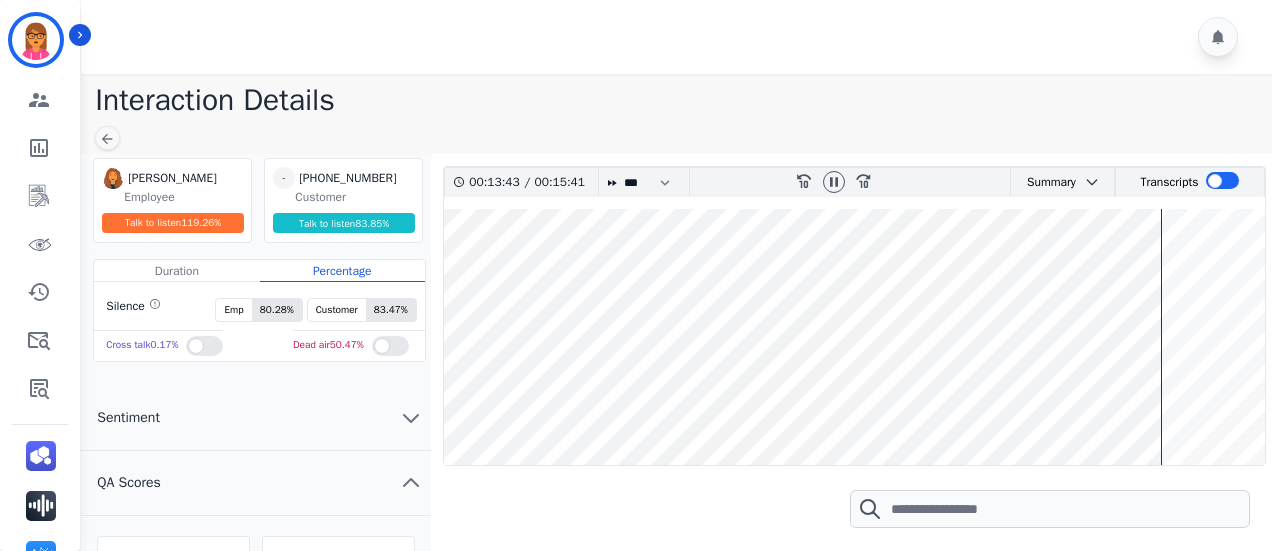 scroll, scrollTop: 0, scrollLeft: 0, axis: both 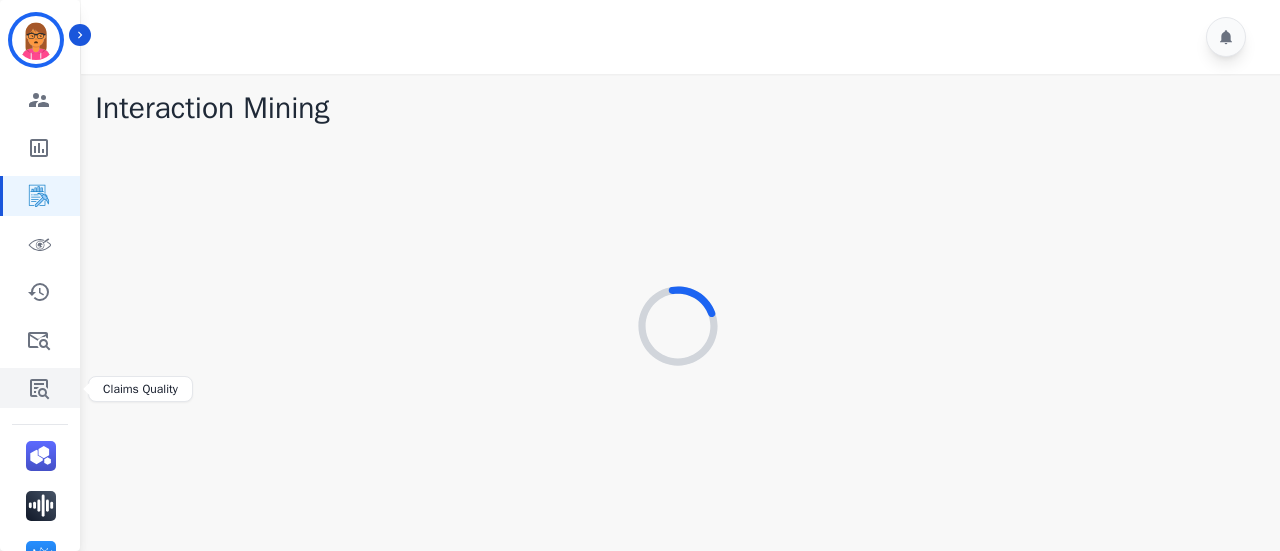 click 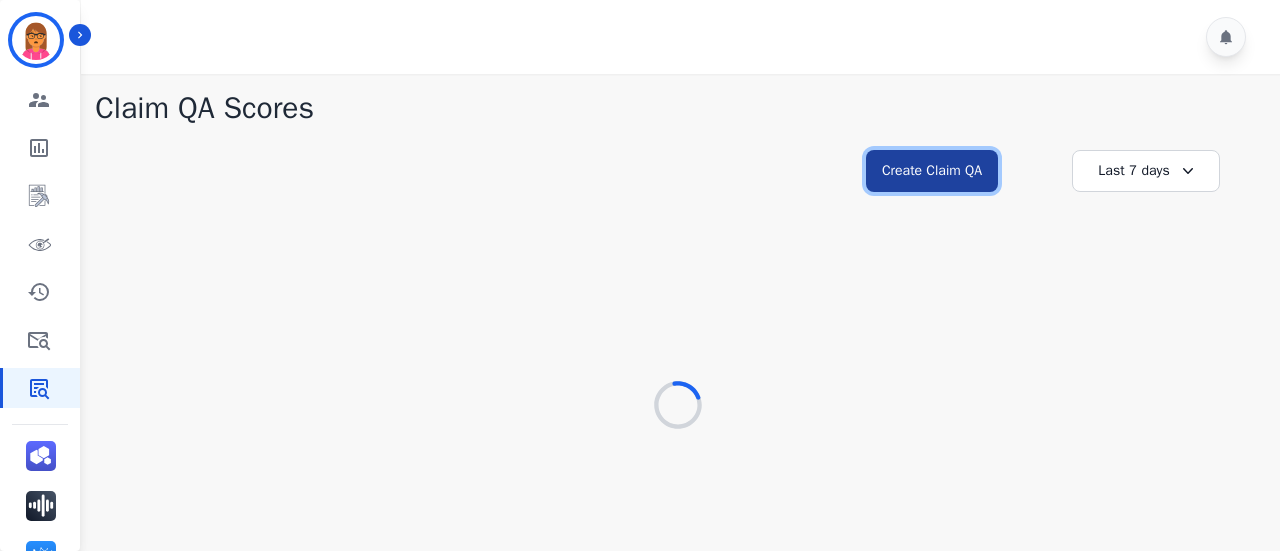 click on "Create Claim QA" at bounding box center (932, 171) 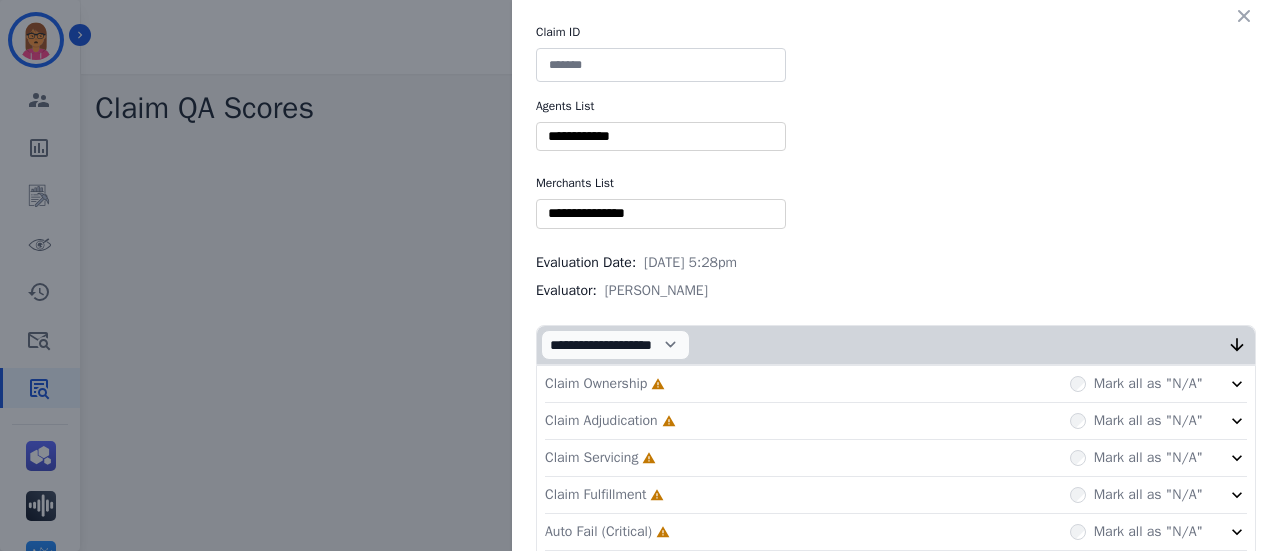 click on "**********" at bounding box center [640, 275] 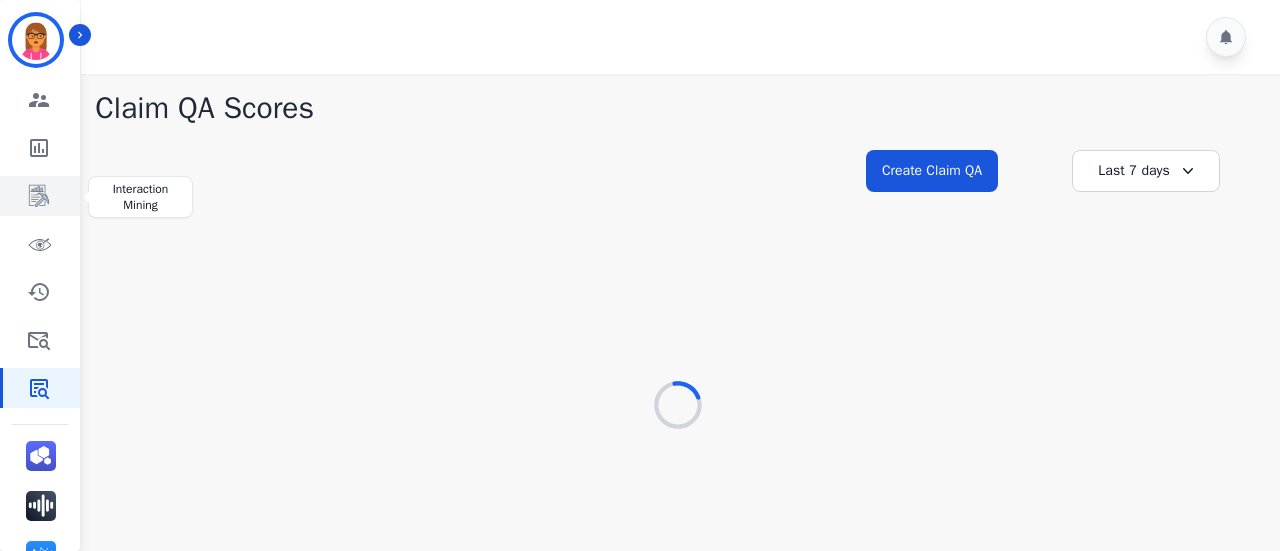 click at bounding box center (41, 196) 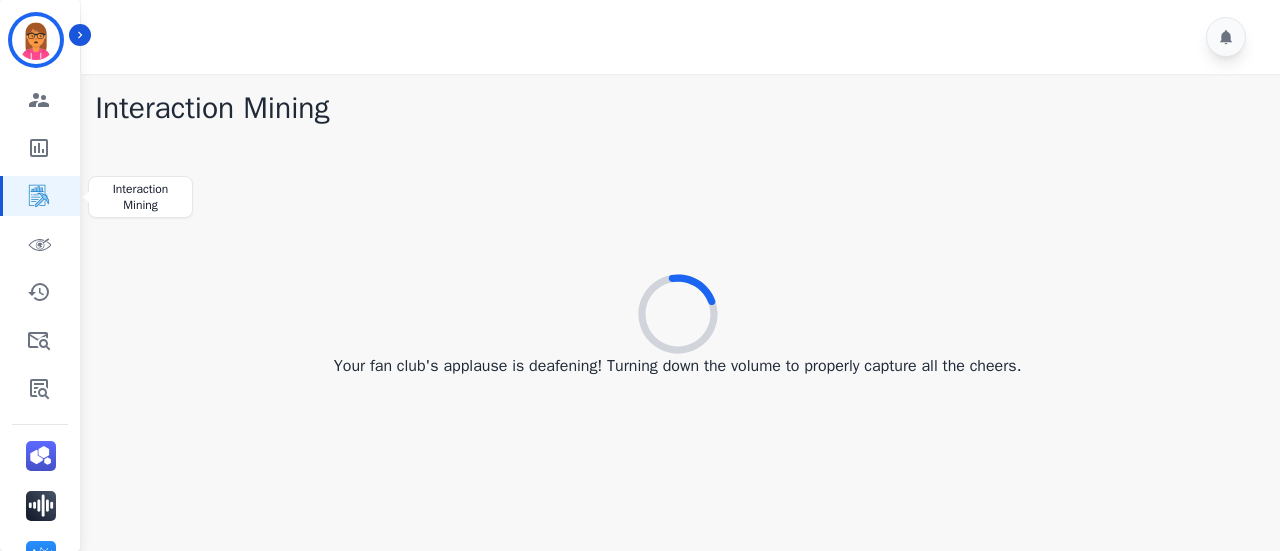 click at bounding box center (41, 196) 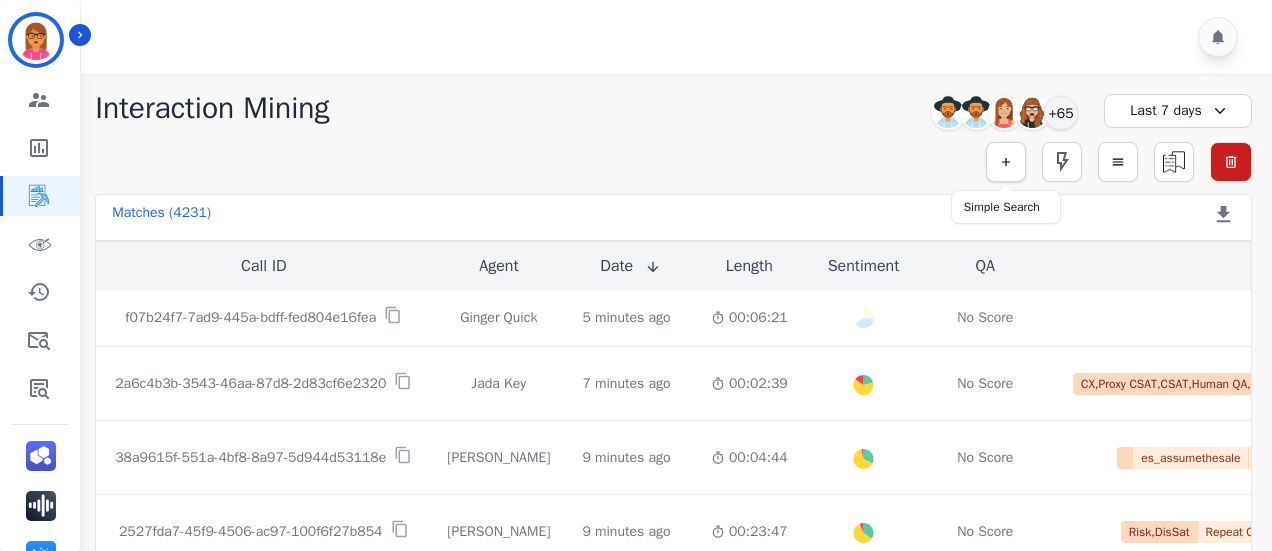 click at bounding box center (1006, 162) 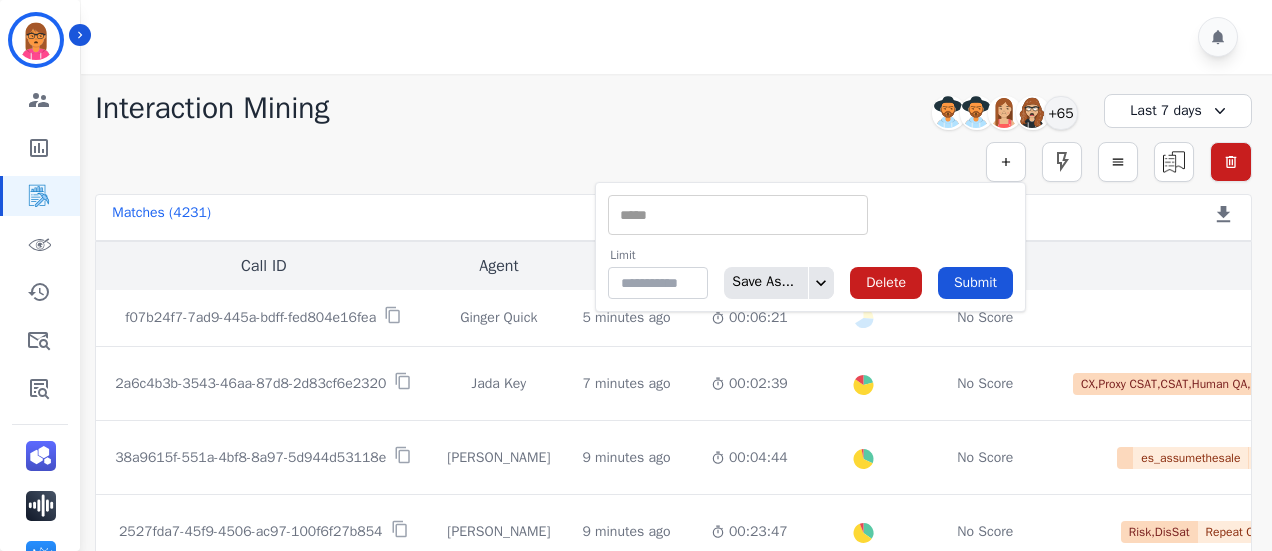 click on "**             ACW (Sec)   AGH_Lvl1   AGH_Lvl2   Emote: Apprehensive %   Silence Front (CX)   CX Phone (ANI)   Silence Rear (CX)   Cross talk %   Csat Score   Sentiment Overall (CX)   WPM (CX)   Direction   Disposition (ACD)   Silence Front (EMP)   Silence Rear (EMP)   Sentiment Overall (EMP)   WPM (EMP)   Emote: Escalated %   First to Talk   Emote: Happy %" at bounding box center (738, 215) 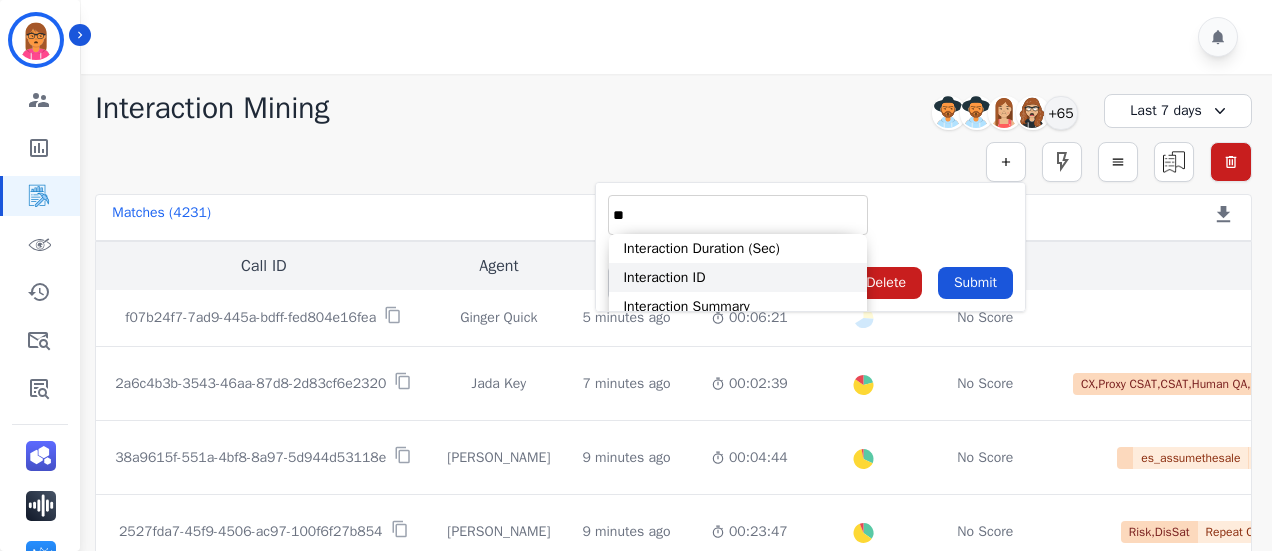 type on "**" 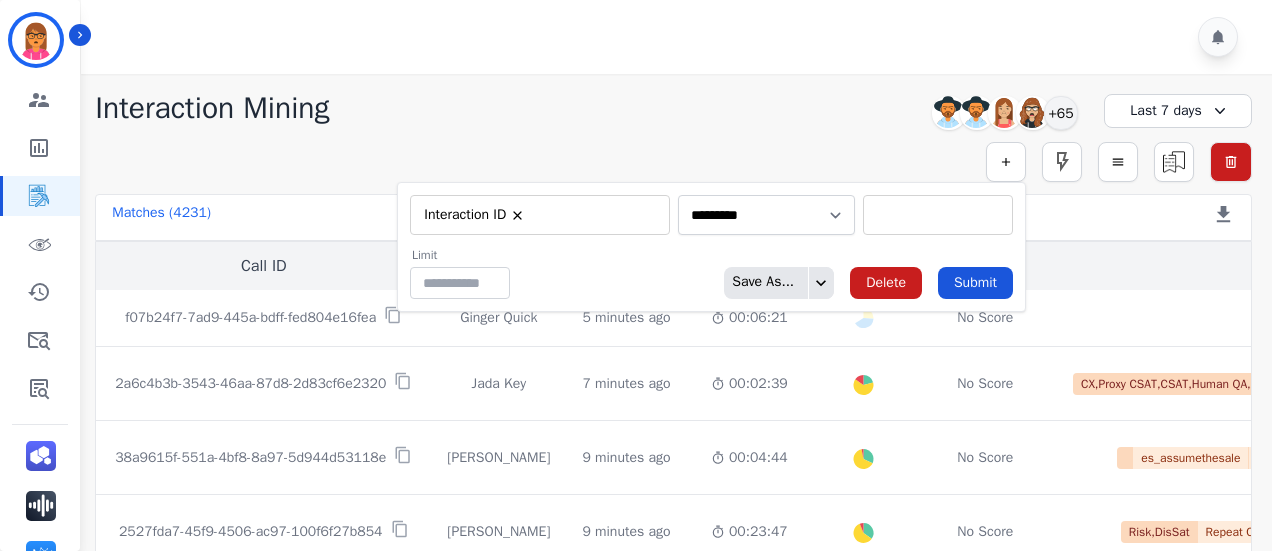 click at bounding box center [938, 215] 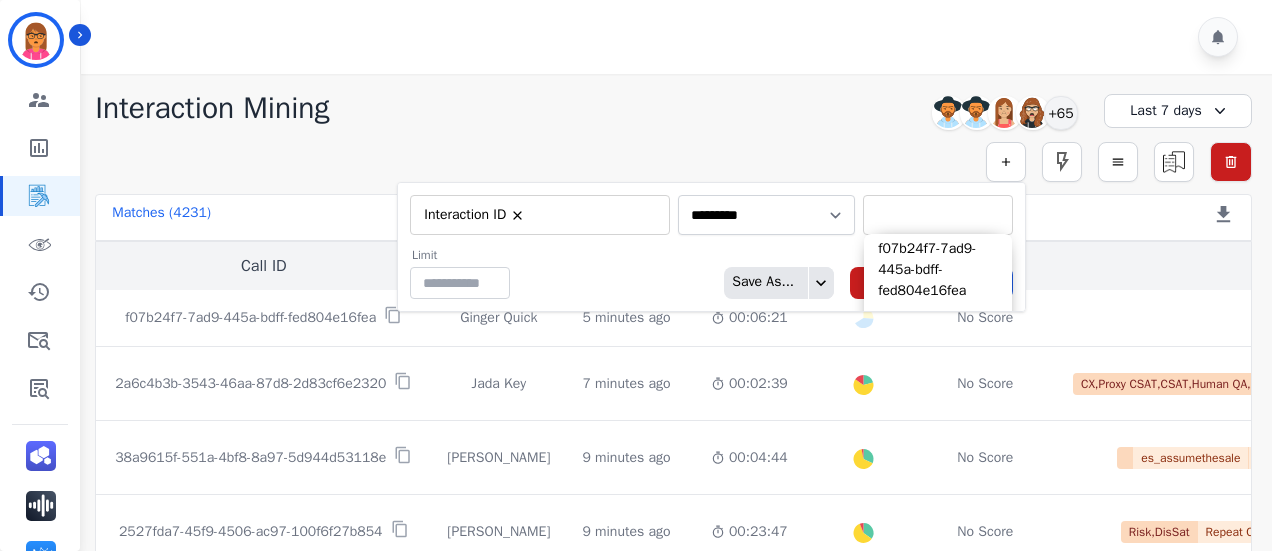 paste on "**********" 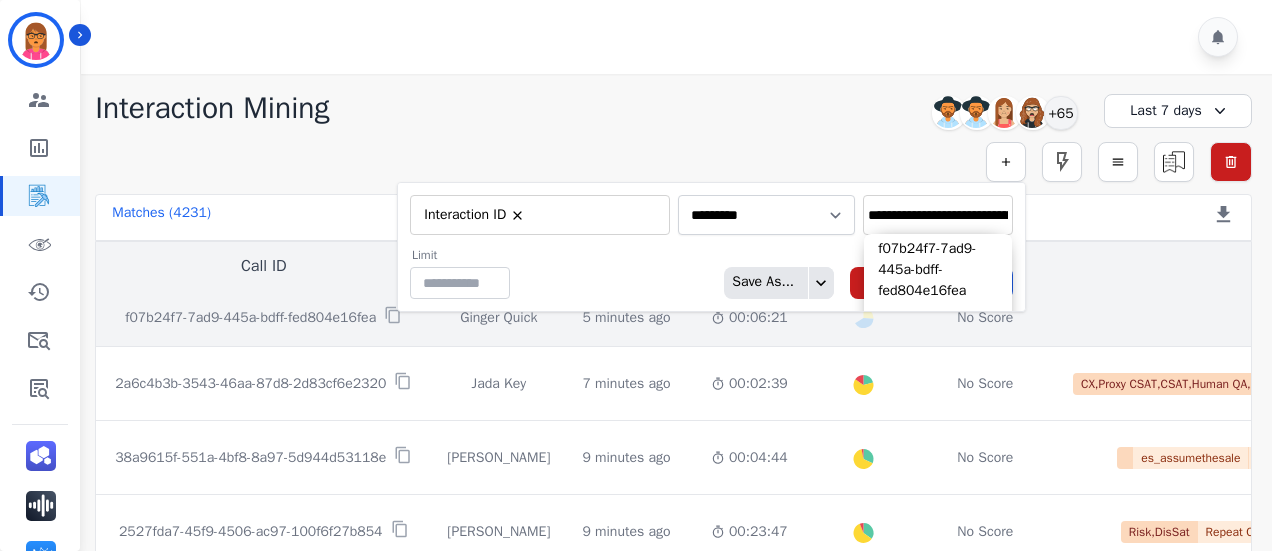 scroll, scrollTop: 0, scrollLeft: 93, axis: horizontal 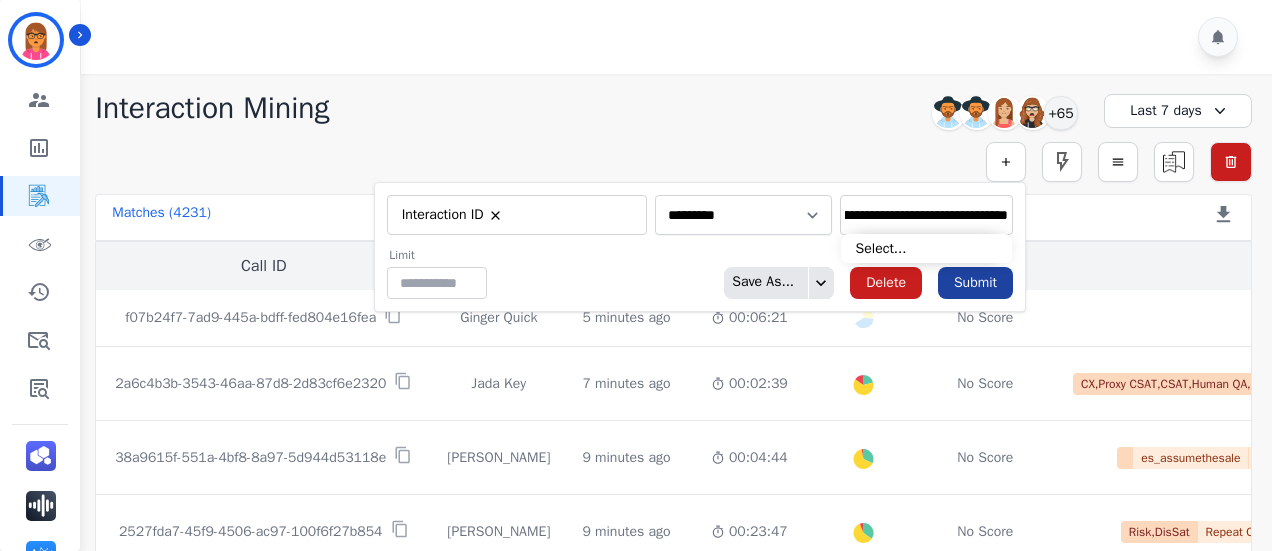 type on "**********" 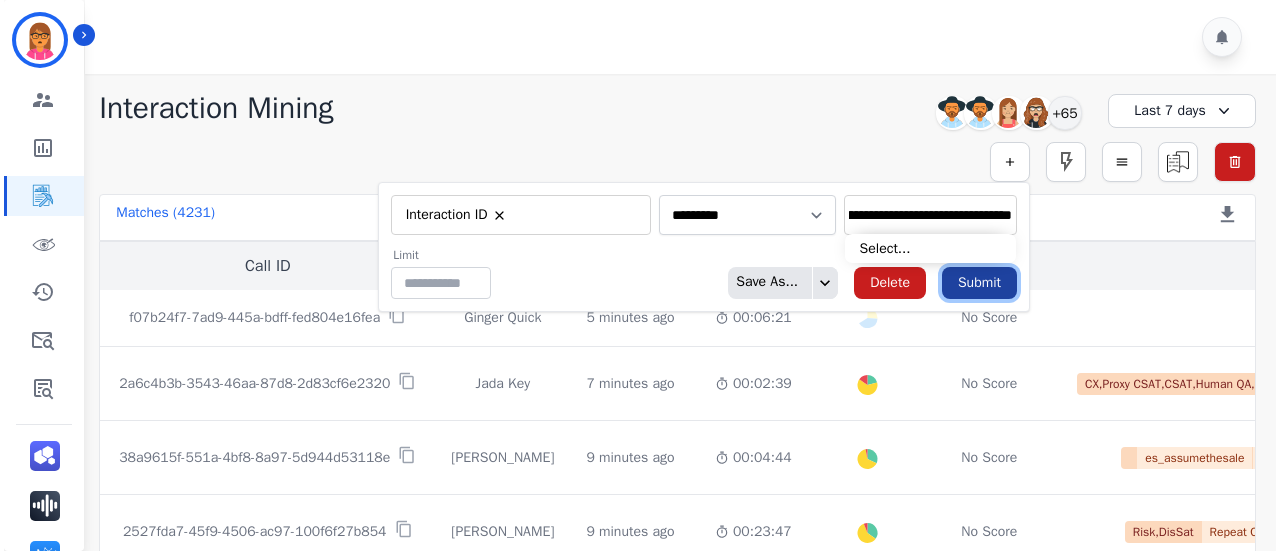 scroll, scrollTop: 0, scrollLeft: 0, axis: both 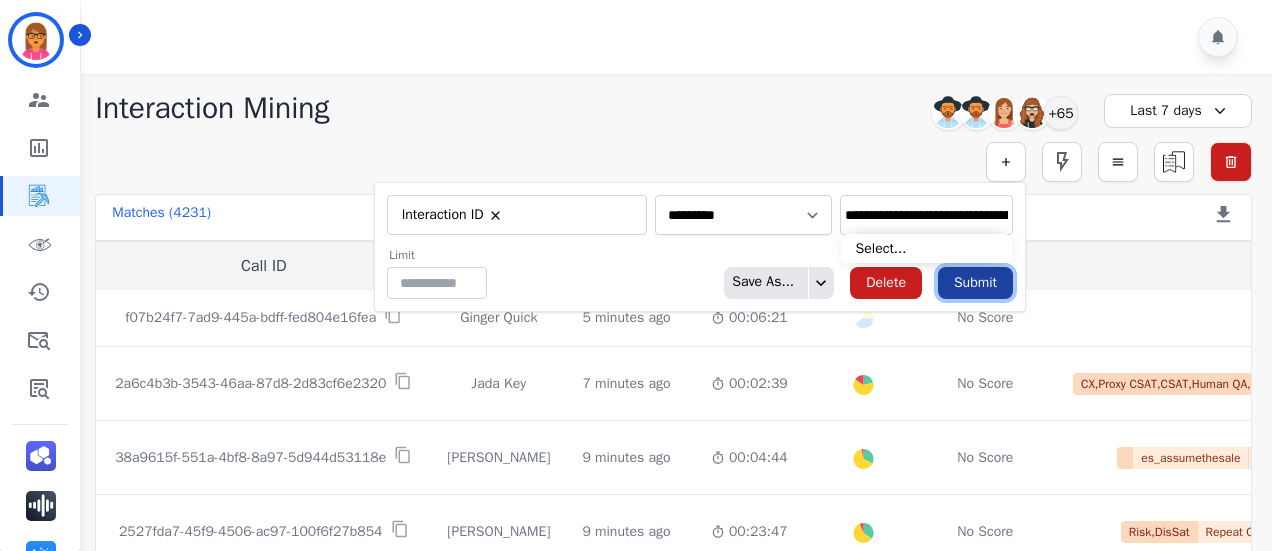 click on "Submit" at bounding box center [975, 283] 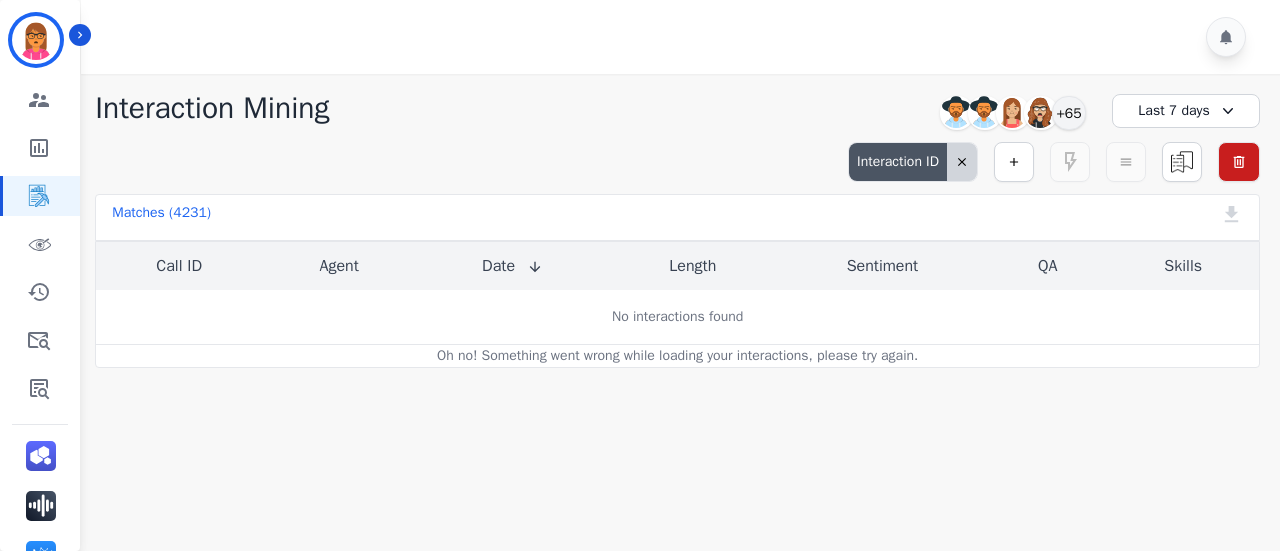 click on "Interaction ID" at bounding box center [898, 162] 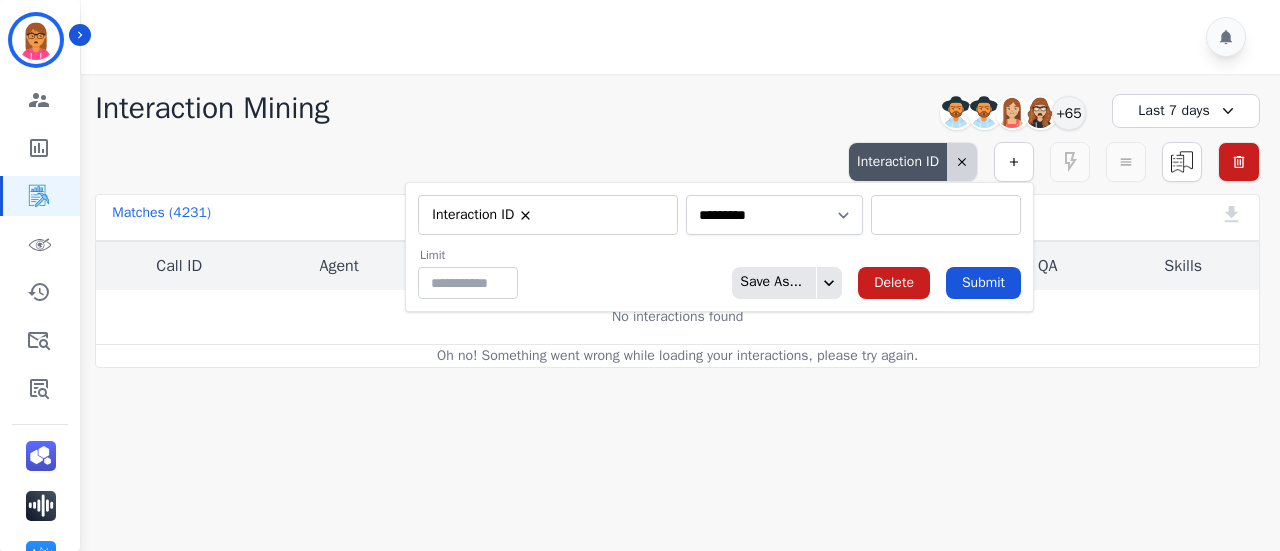 click on "**             f07b24f7-7ad9-445a-bdff-fed804e16fea   2a6c4b3b-3543-46aa-87d8-2d83cf6e2320   38a9615f-551a-4bf8-8a97-5d944d53118e   2527fda7-45f9-4506-ac97-100f6f27b854   a5c3b07d-4f8a-49d7-8cf6-ae390c7e7677   c74cff69-ed24-408c-a481-51dd6197bcd1   0d786ac2-9262-42ac-a19f-4b2e19296769   48acb13b-7cdb-4d43-97ed-f4cf70453c4d   0d5b6aa0-1980-4fdf-8f78-295a57b402e1   ddb0c805-76a2-4b98-8e66-23ff55b63b0e   525e5df8-0f0f-47e9-970c-237079f2ef26   7af0733c-1349-4e84-b6c1-2c320bb17608   6a539a9e-3191-432f-890b-70faf3087aae   4a3550a8-4e3c-4d91-a560-2194419eeb27   092d033e-7167-432a-a610-f60e46a31fd2   4cc89641-7737-4518-9684-3e4f3449f7d7   92ea64cd-6d89-4eb9-a9e4-223a0a768fb8   ee725894-110c-49e8-b34c-84aee46e8942   c3bcfd86-4fbd-4211-8497-d60eb8050481   c47a501a-bd91-47bc-b9cd-ac2ad3ac8dab" at bounding box center (946, 215) 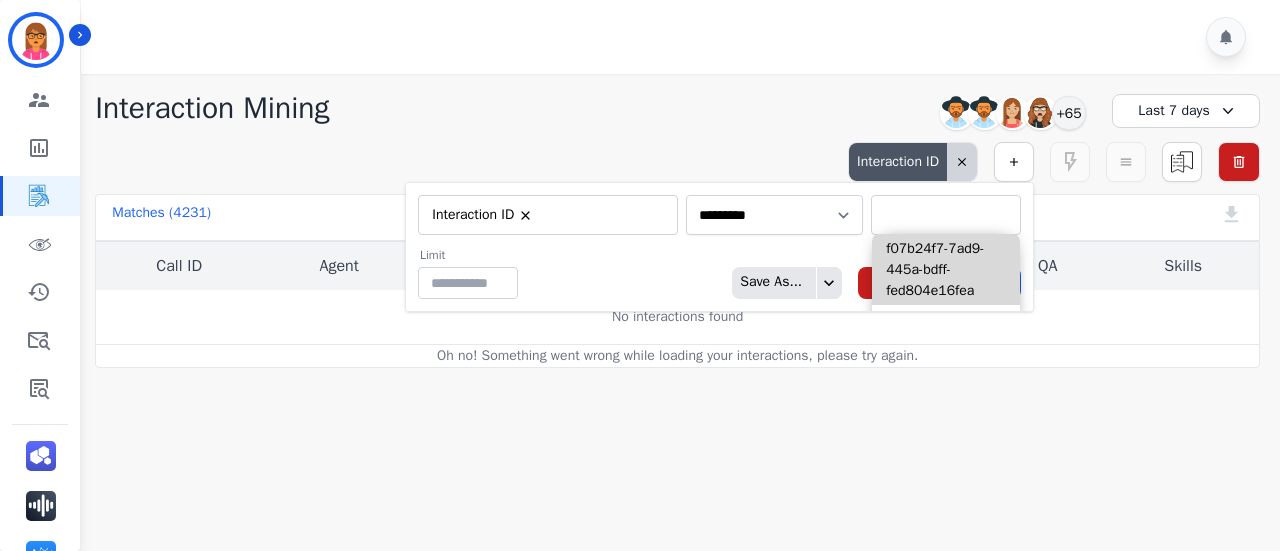 paste on "**********" 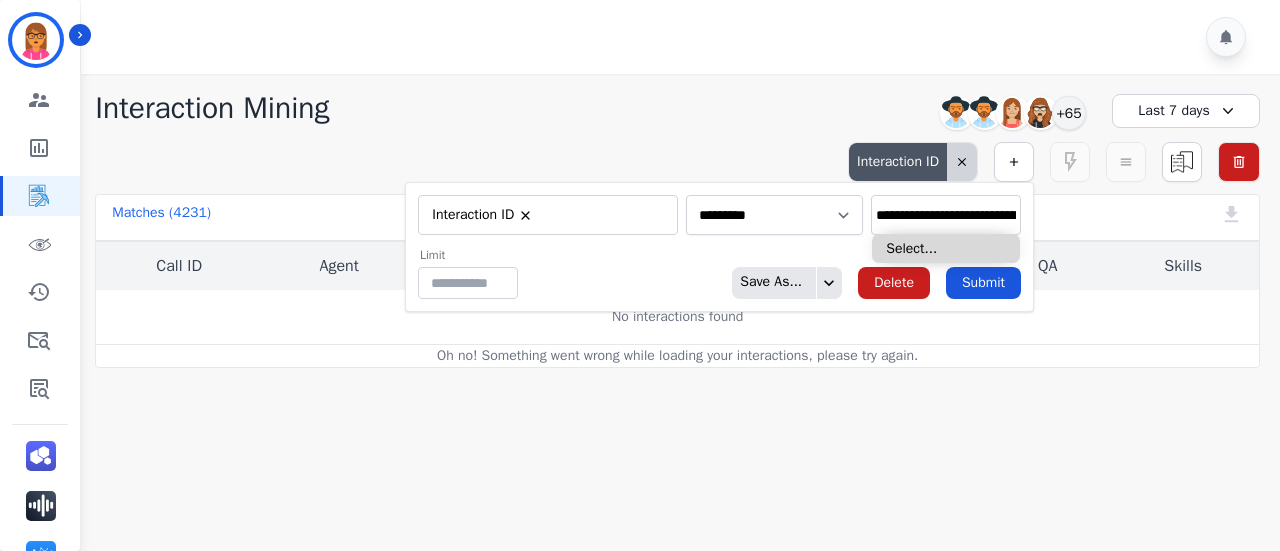 scroll, scrollTop: 0, scrollLeft: 93, axis: horizontal 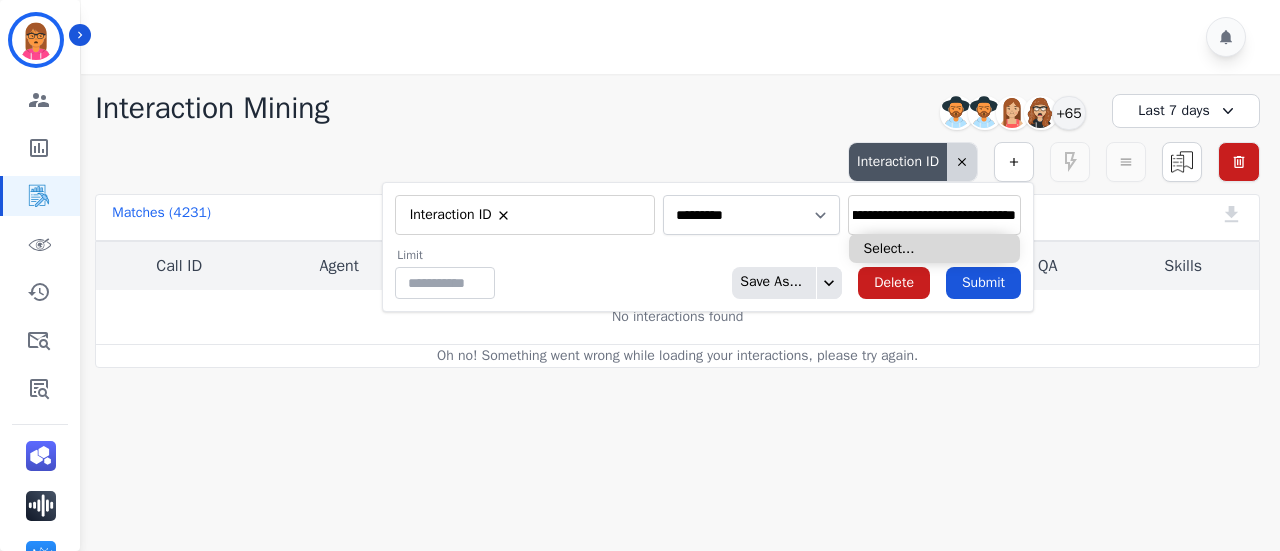 type on "**********" 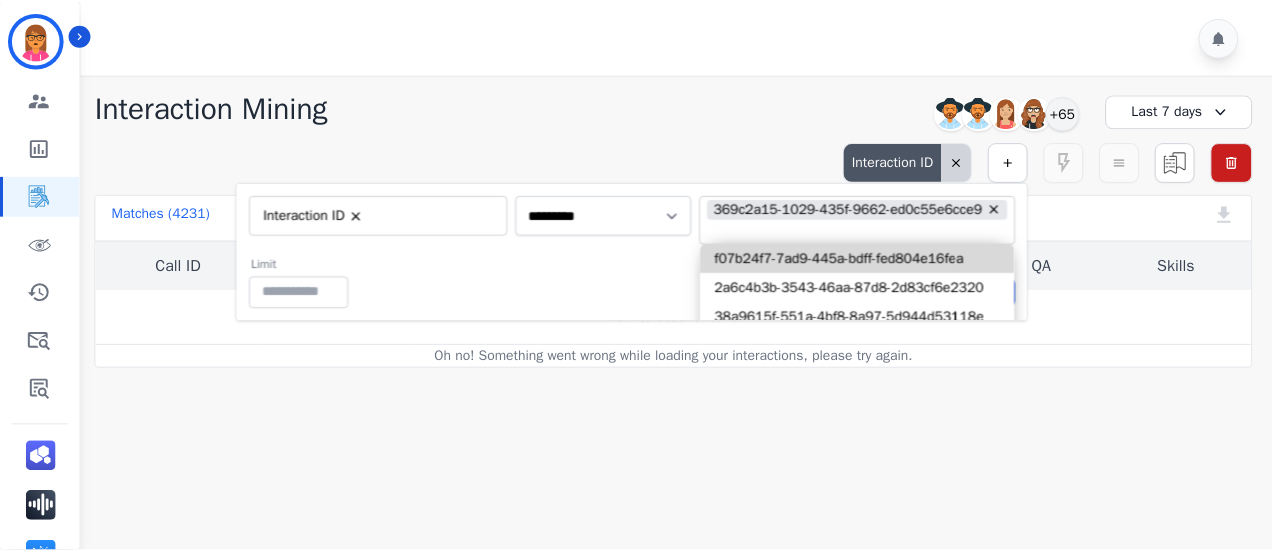 scroll, scrollTop: 0, scrollLeft: 0, axis: both 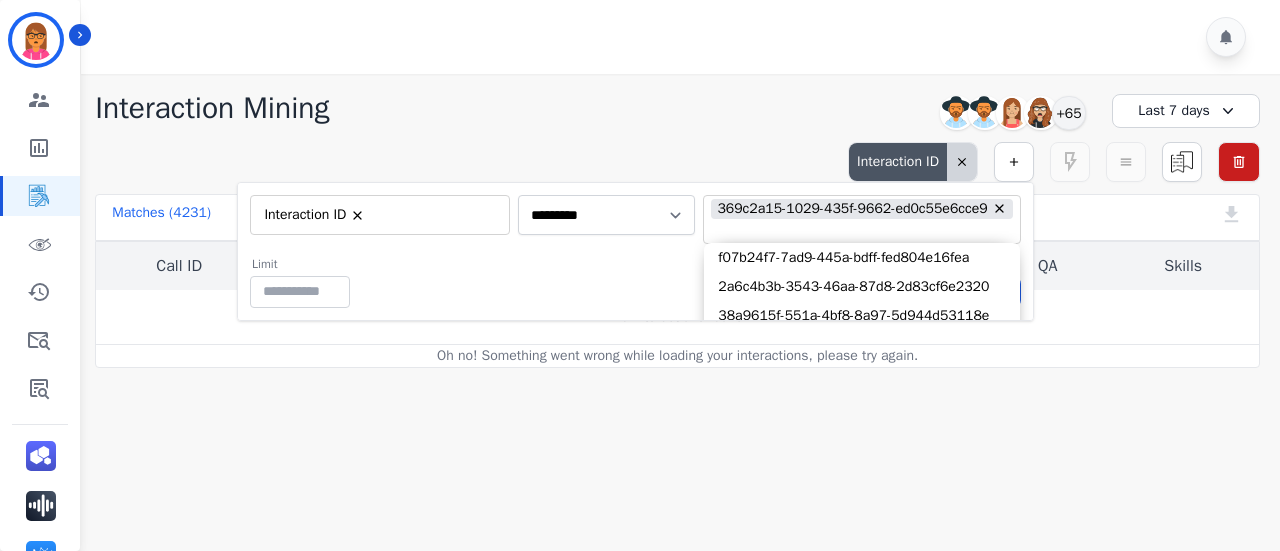 click on "Limit   **   Save As...       Delete   Submit" at bounding box center [635, 282] 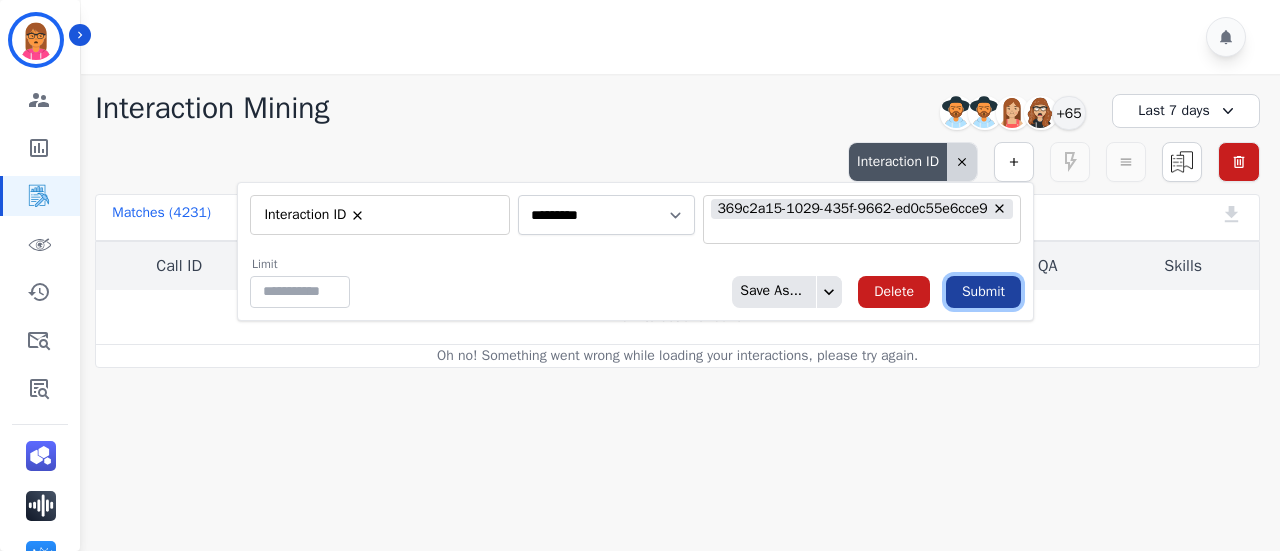 click on "Submit" at bounding box center (983, 292) 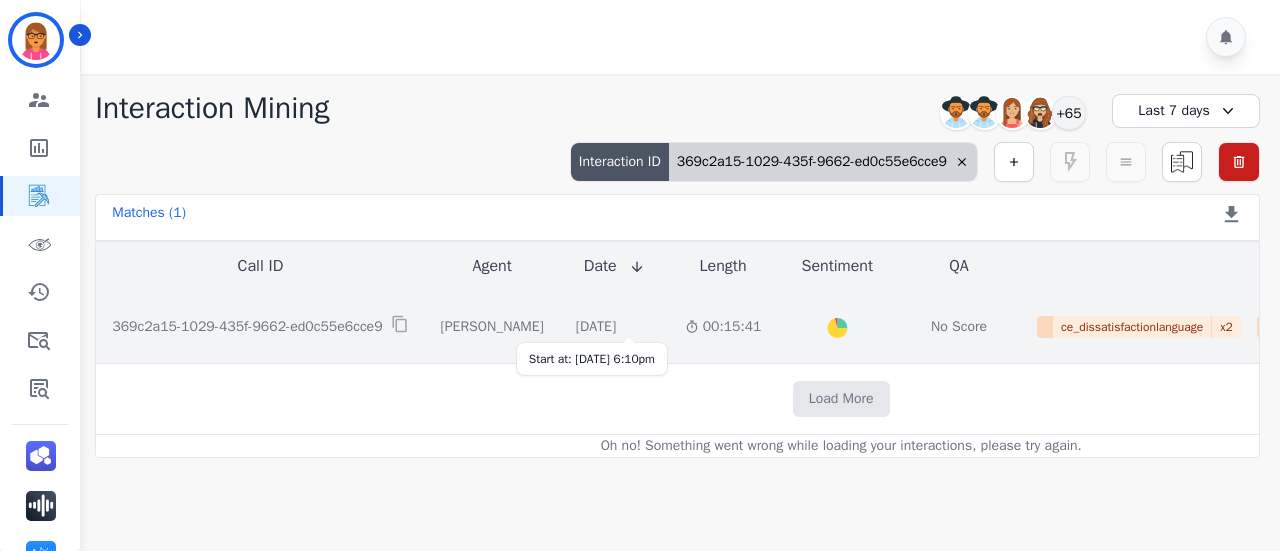 click on "5 days and 23 hours ago" at bounding box center [596, 327] 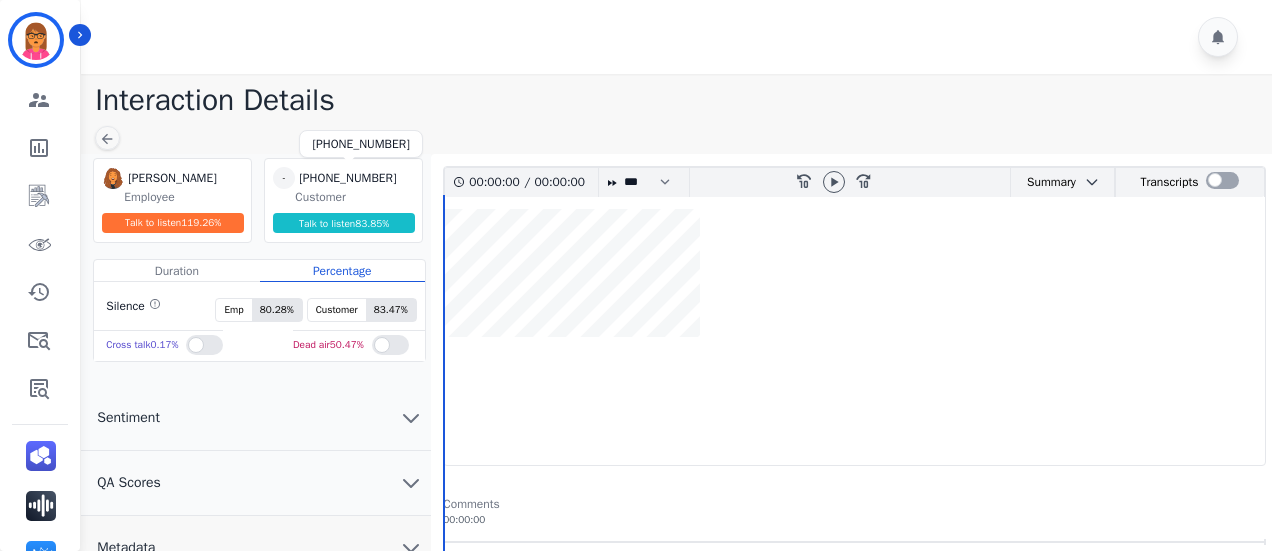 click on "[PHONE_NUMBER]" at bounding box center (349, 178) 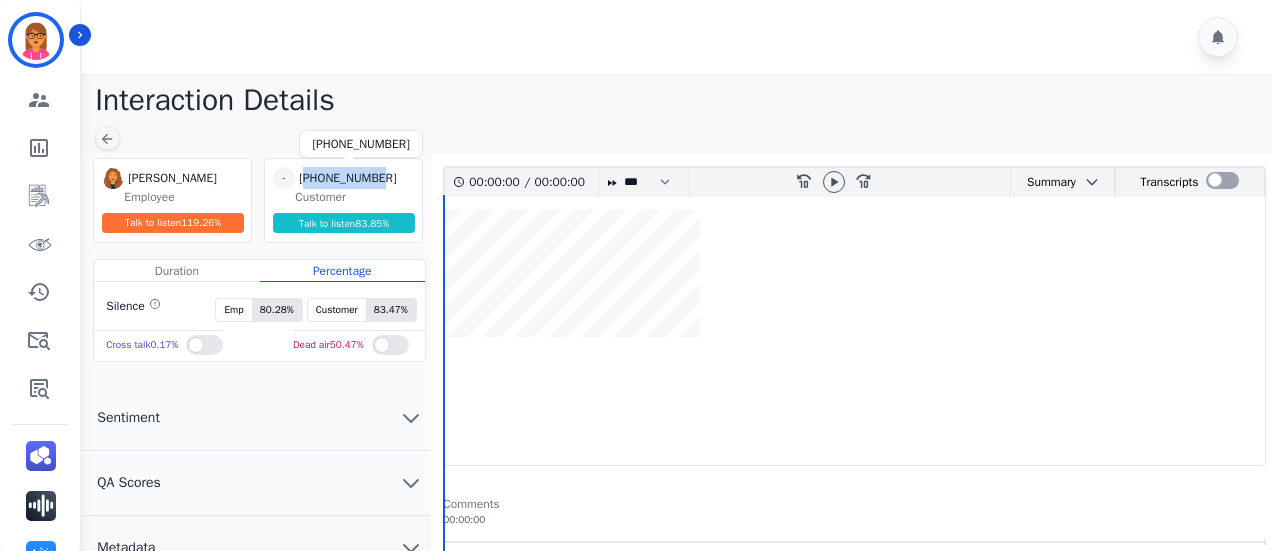 click on "[PHONE_NUMBER]" at bounding box center (349, 178) 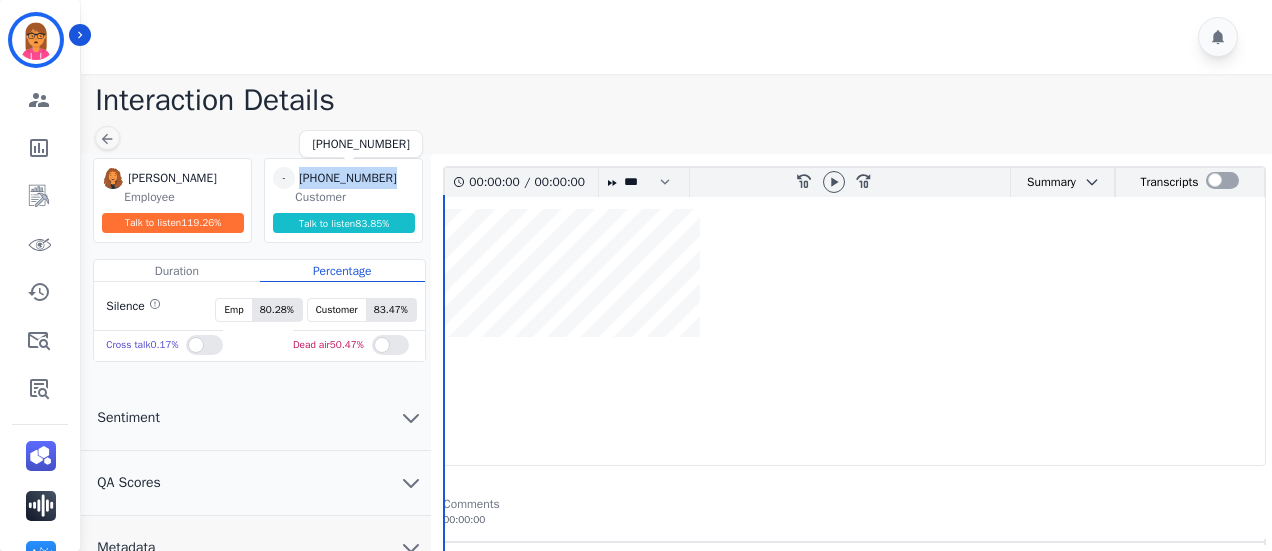 click on "[PHONE_NUMBER]" at bounding box center [349, 178] 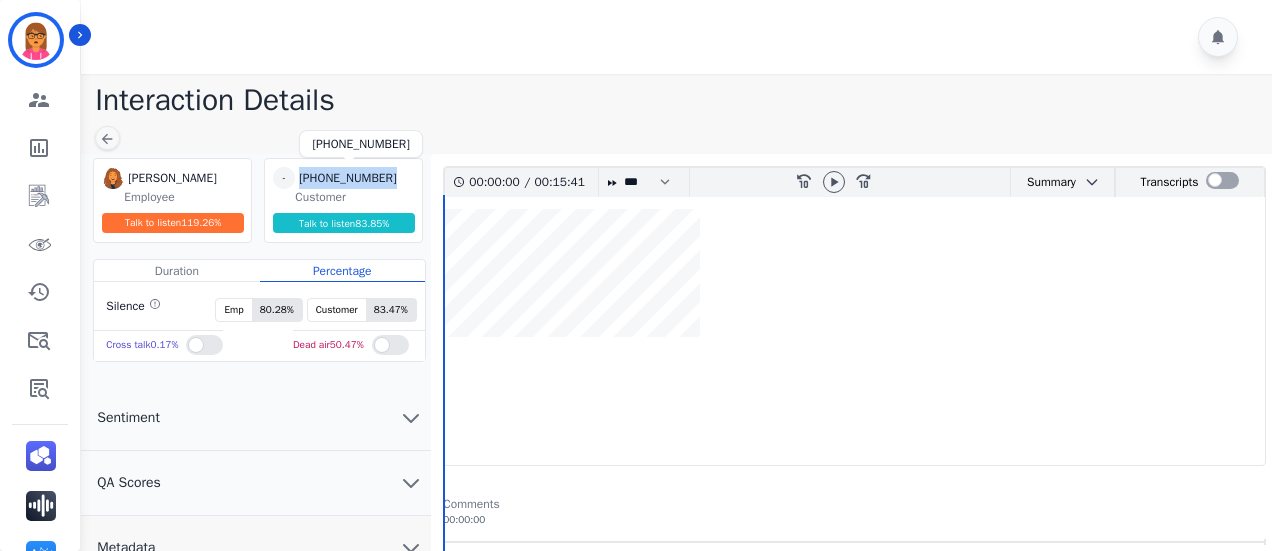 copy on "[PHONE_NUMBER]" 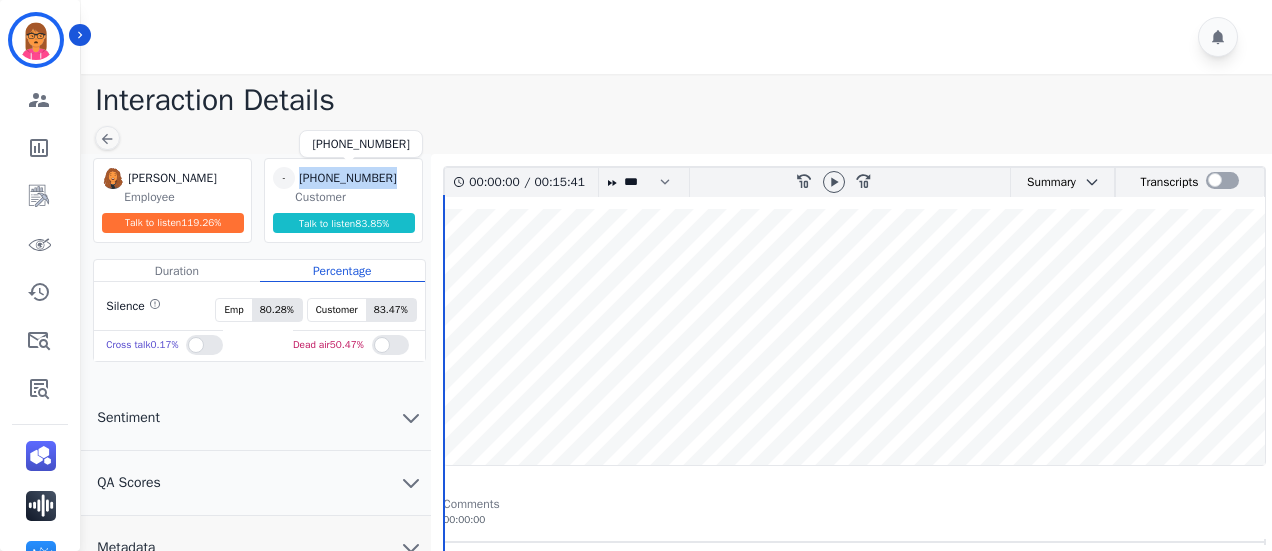 copy on "[PHONE_NUMBER]" 